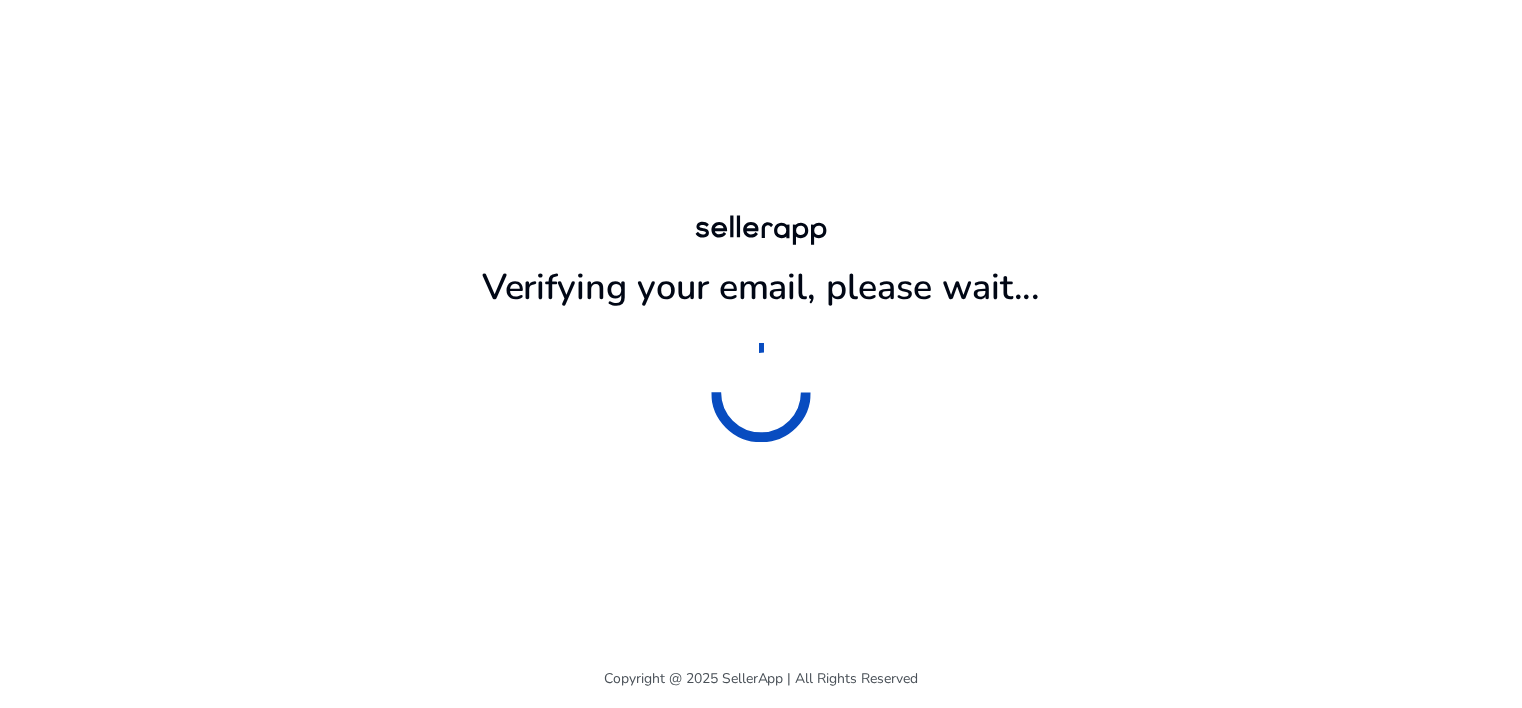 scroll, scrollTop: 0, scrollLeft: 0, axis: both 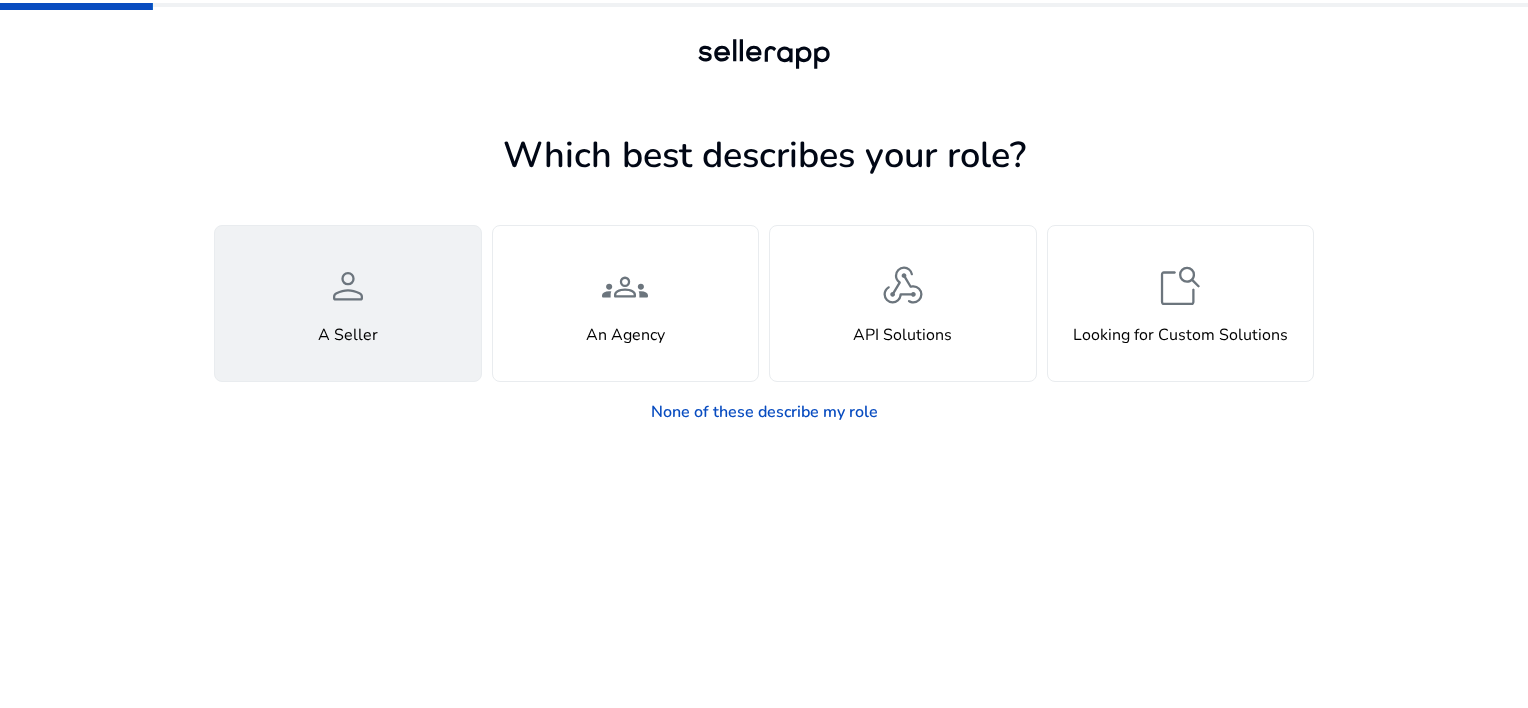 click on "person  A Seller" 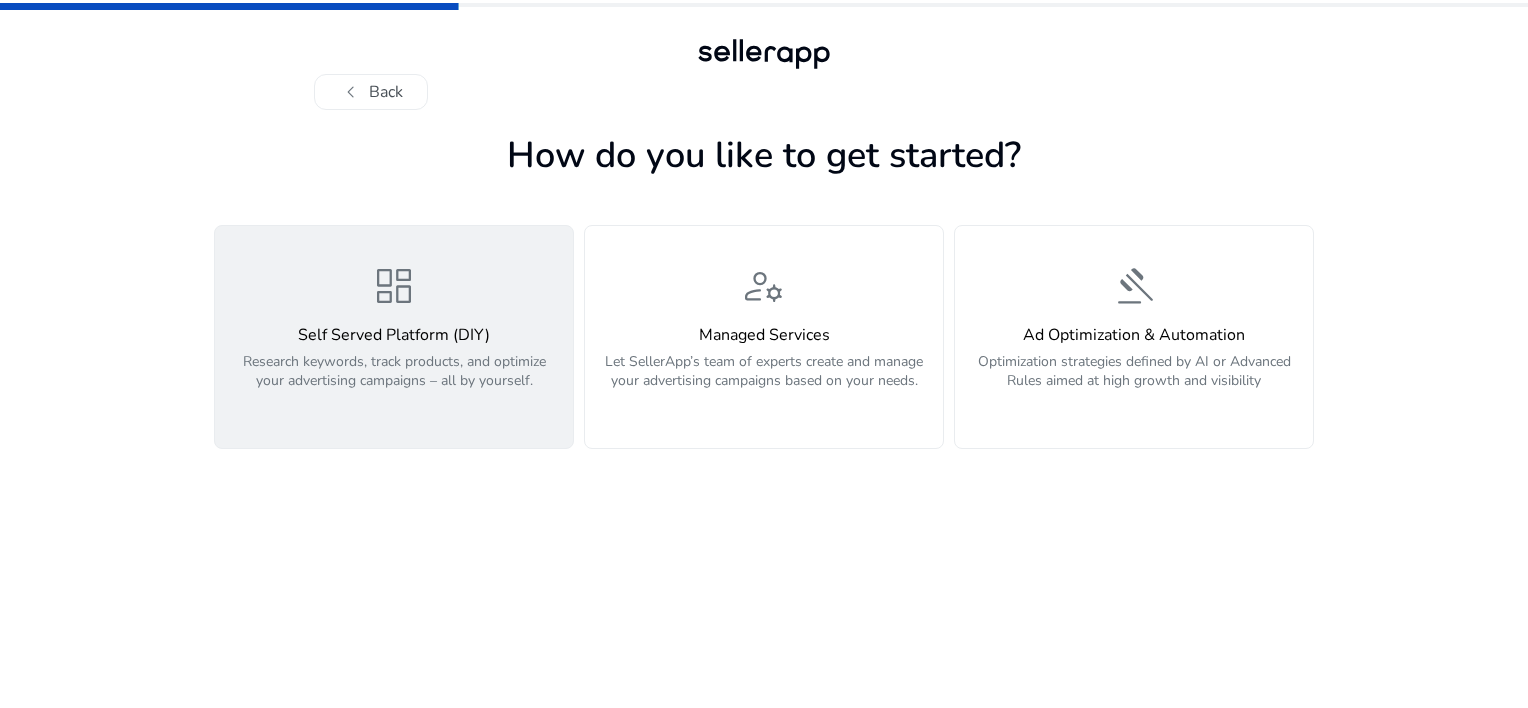 click on "Research keywords, track products, and optimize your advertising campaigns – all by yourself." 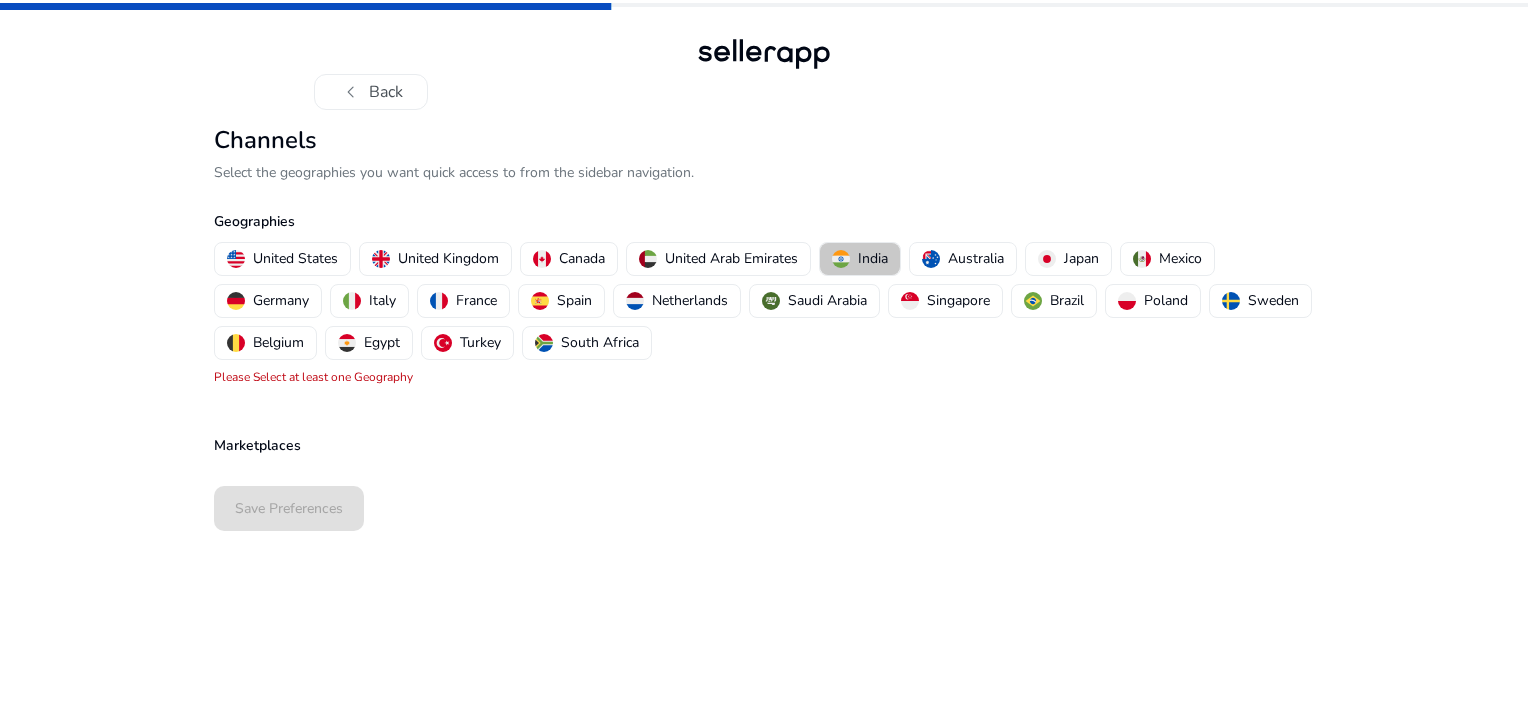 click on "India" at bounding box center (860, 258) 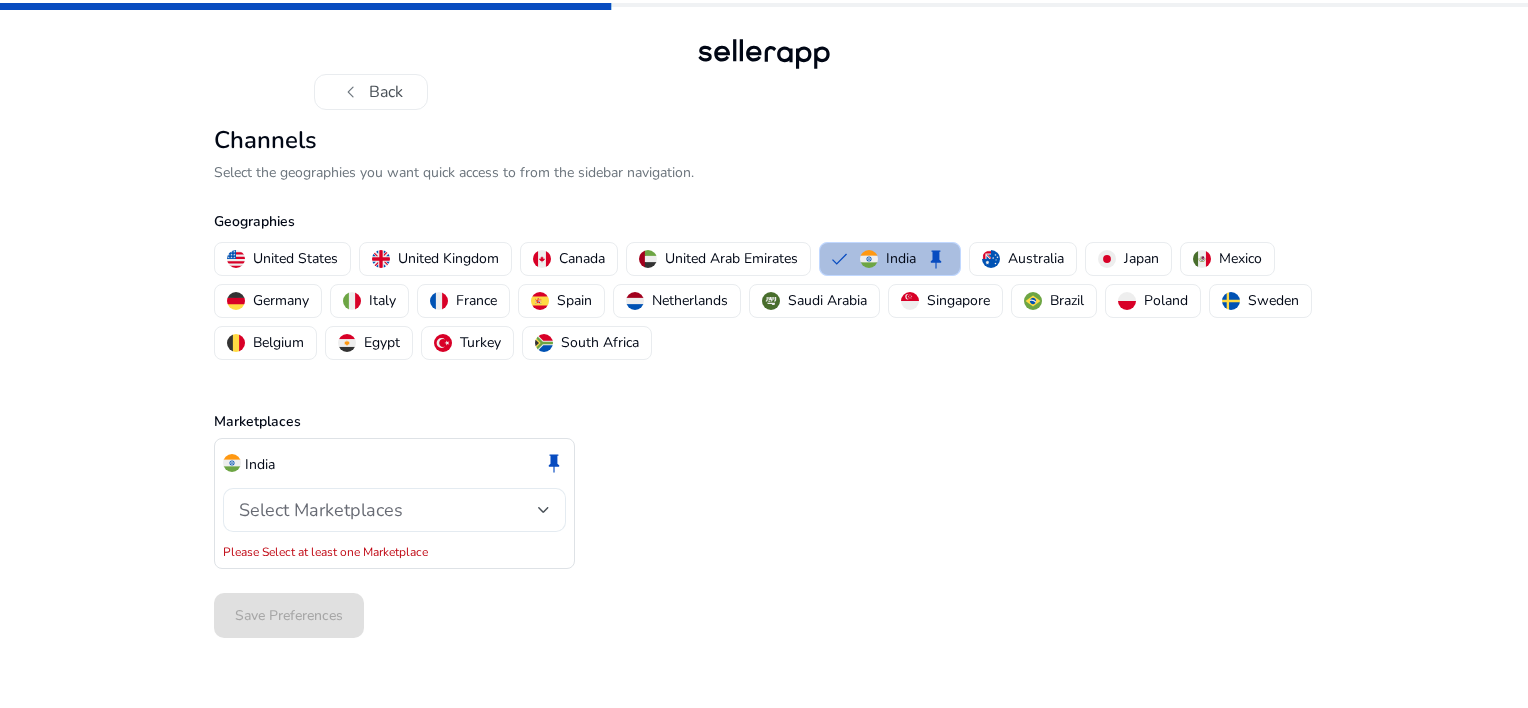 click on "Select Marketplaces" at bounding box center (388, 510) 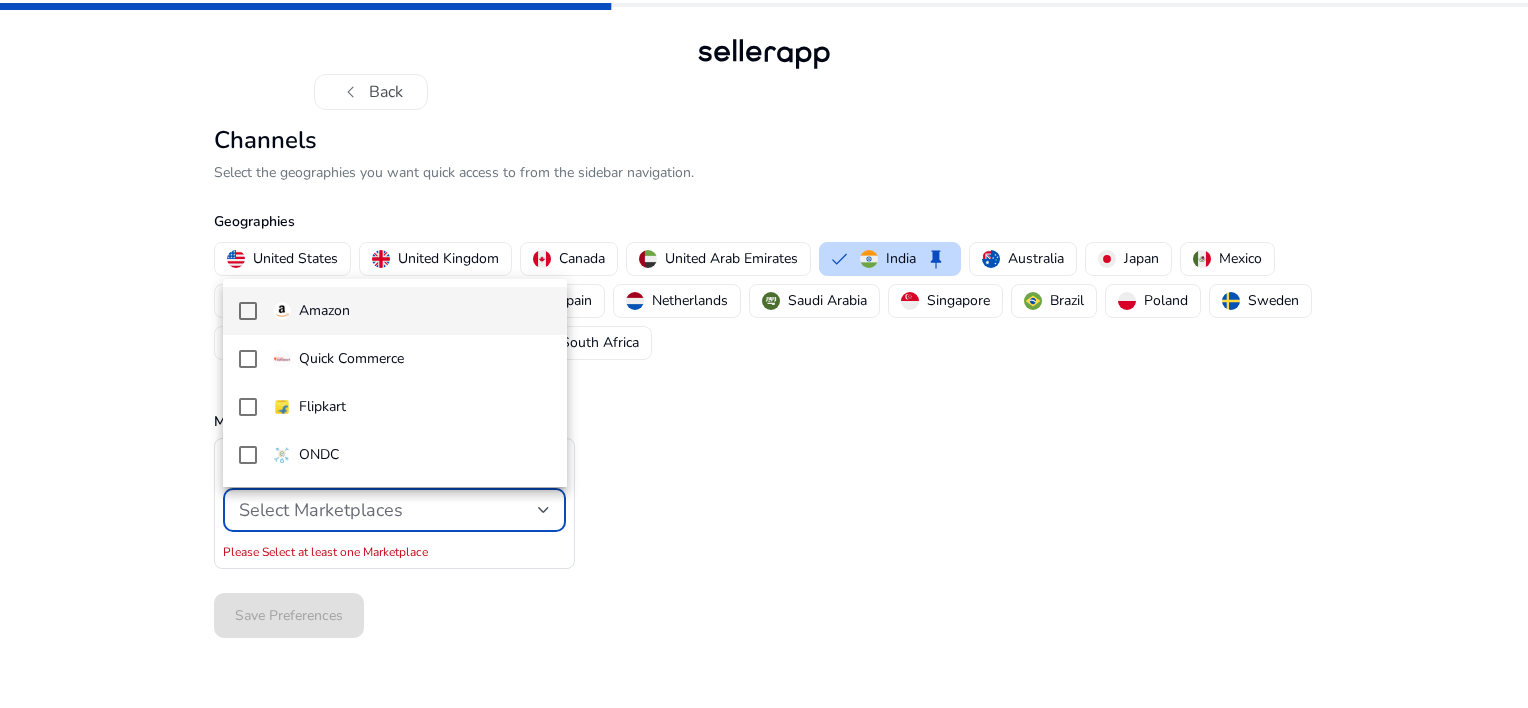 click at bounding box center [248, 311] 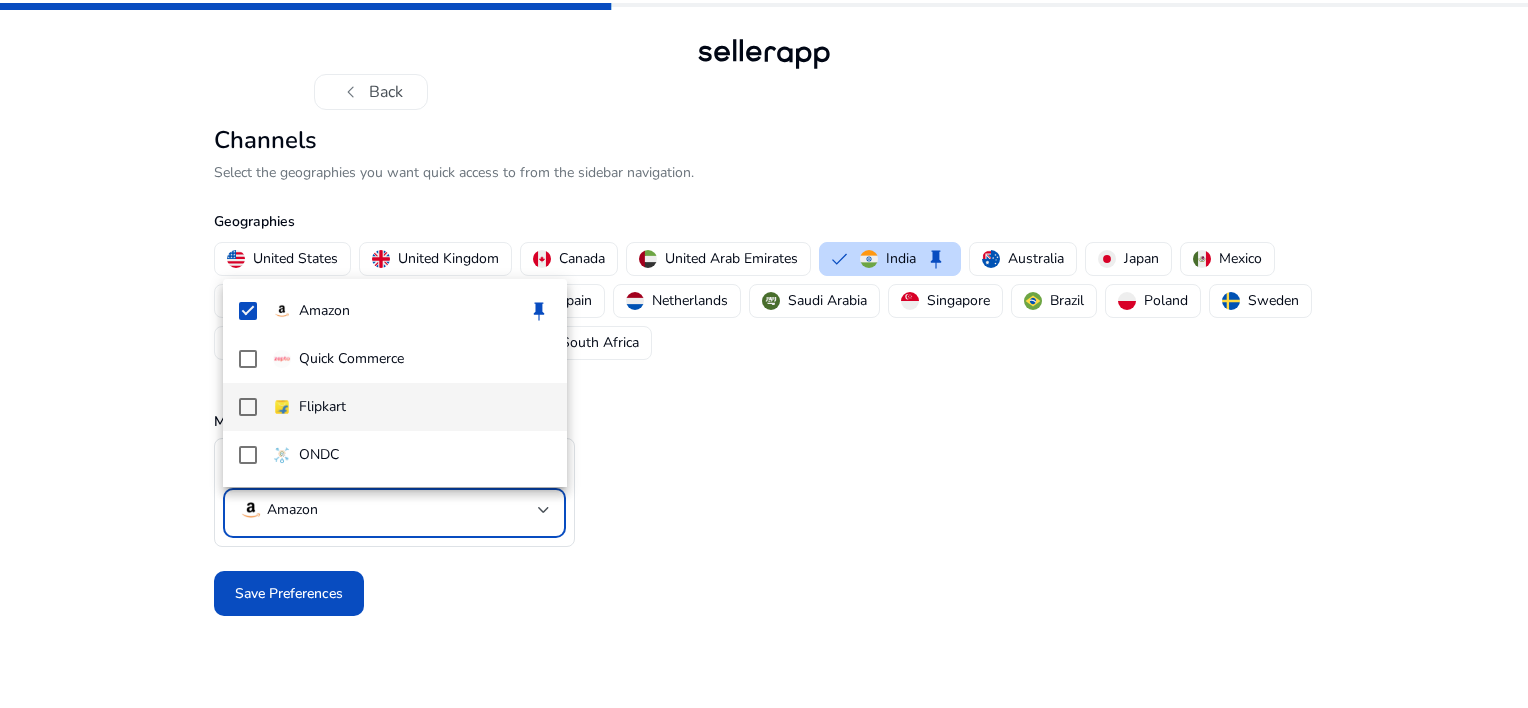 click at bounding box center [248, 407] 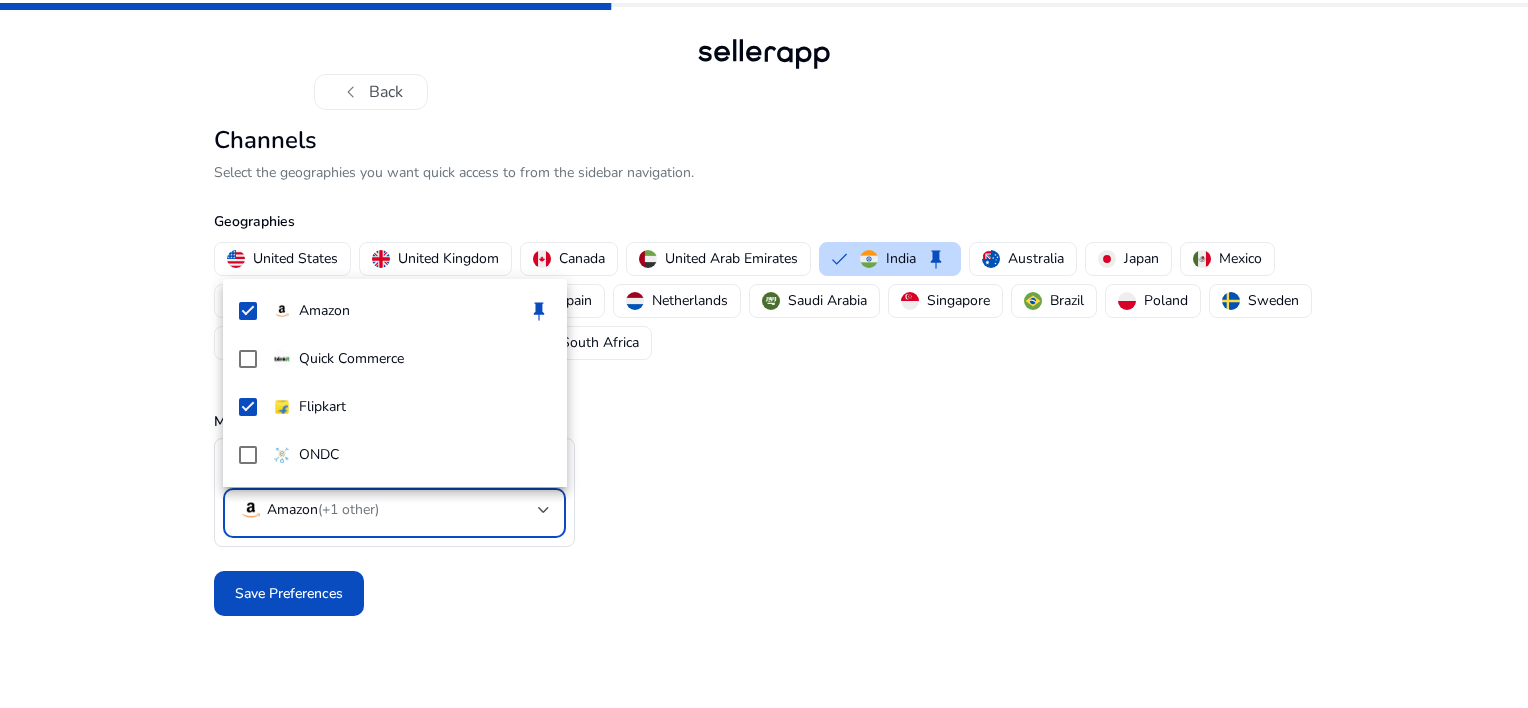 click at bounding box center (764, 354) 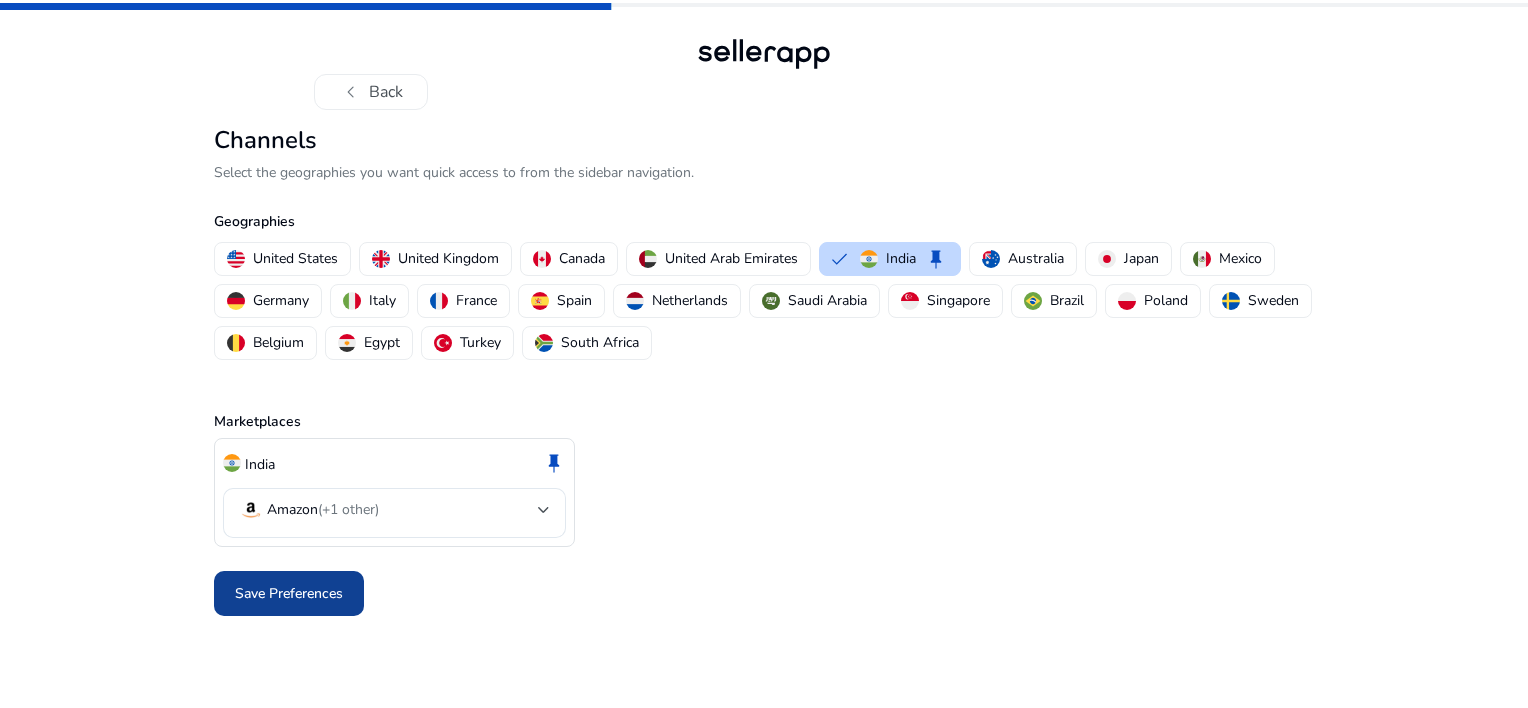 click on "Save Preferences" 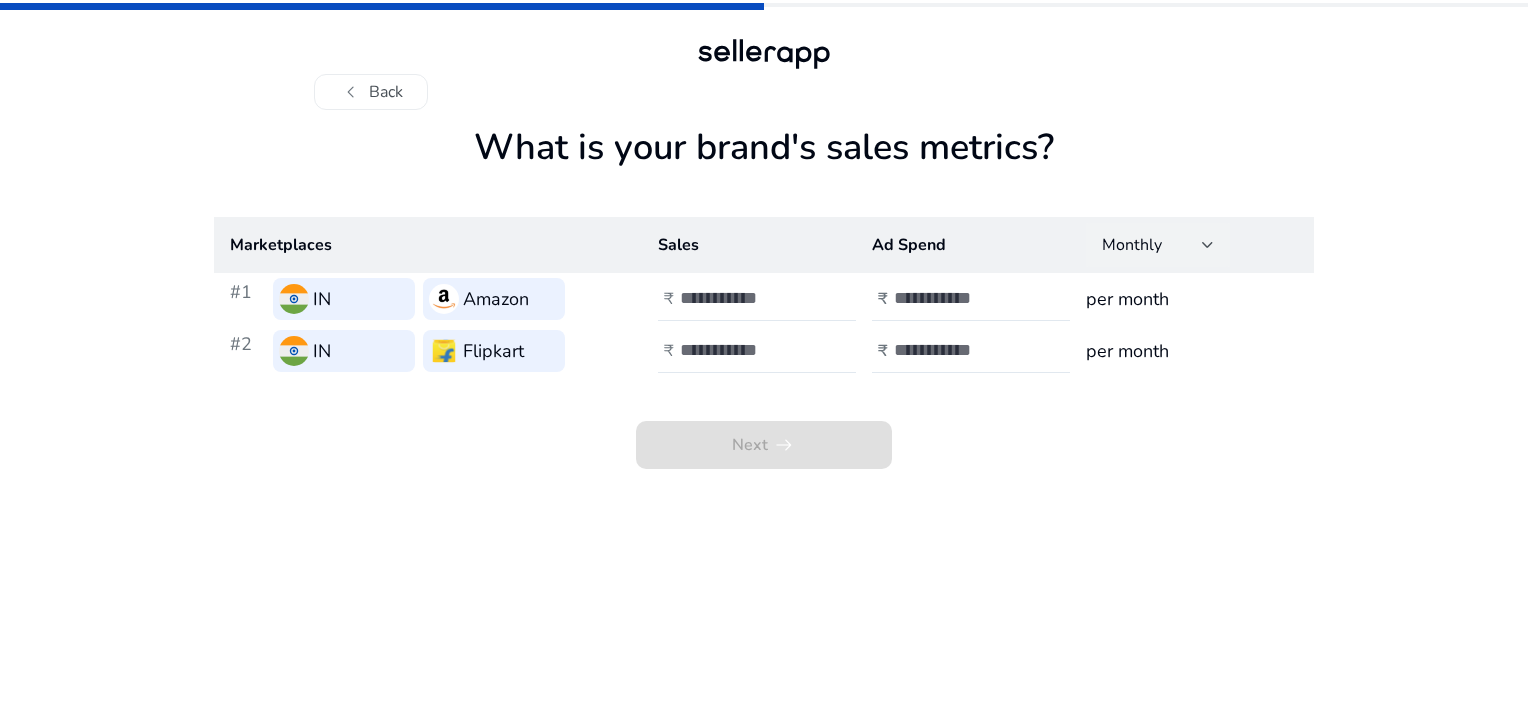 click on "Monthly" at bounding box center [1152, 245] 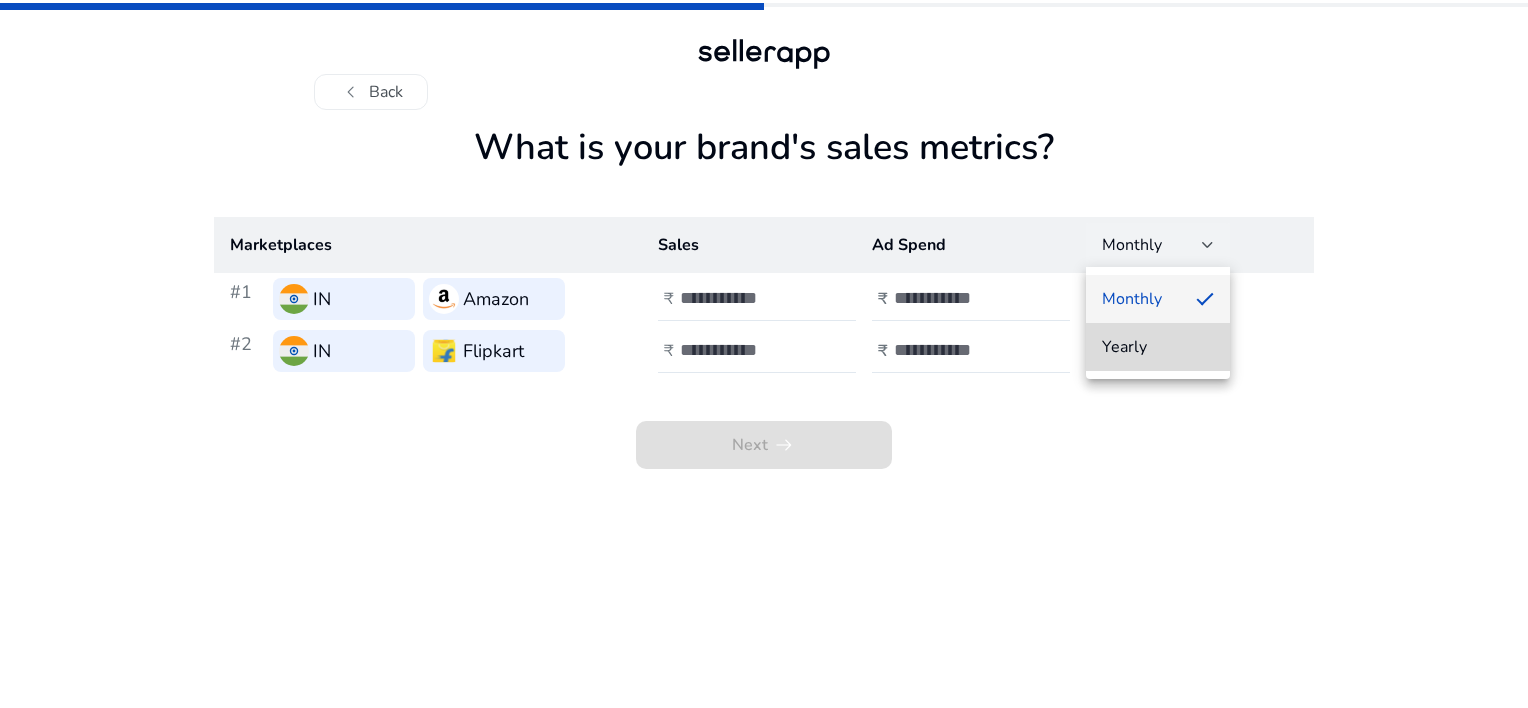 click on "Yearly" at bounding box center [1158, 347] 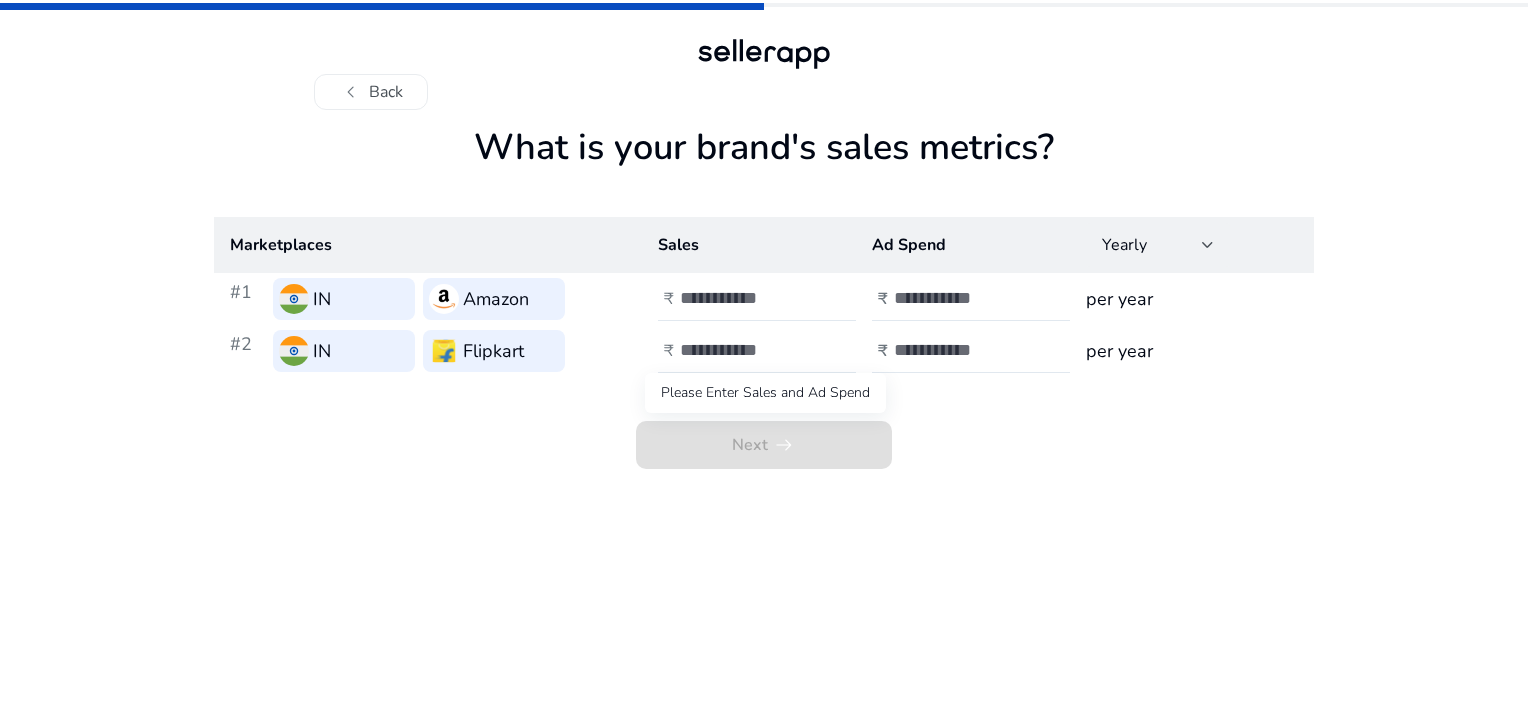 click on "Next   arrow_right_alt" 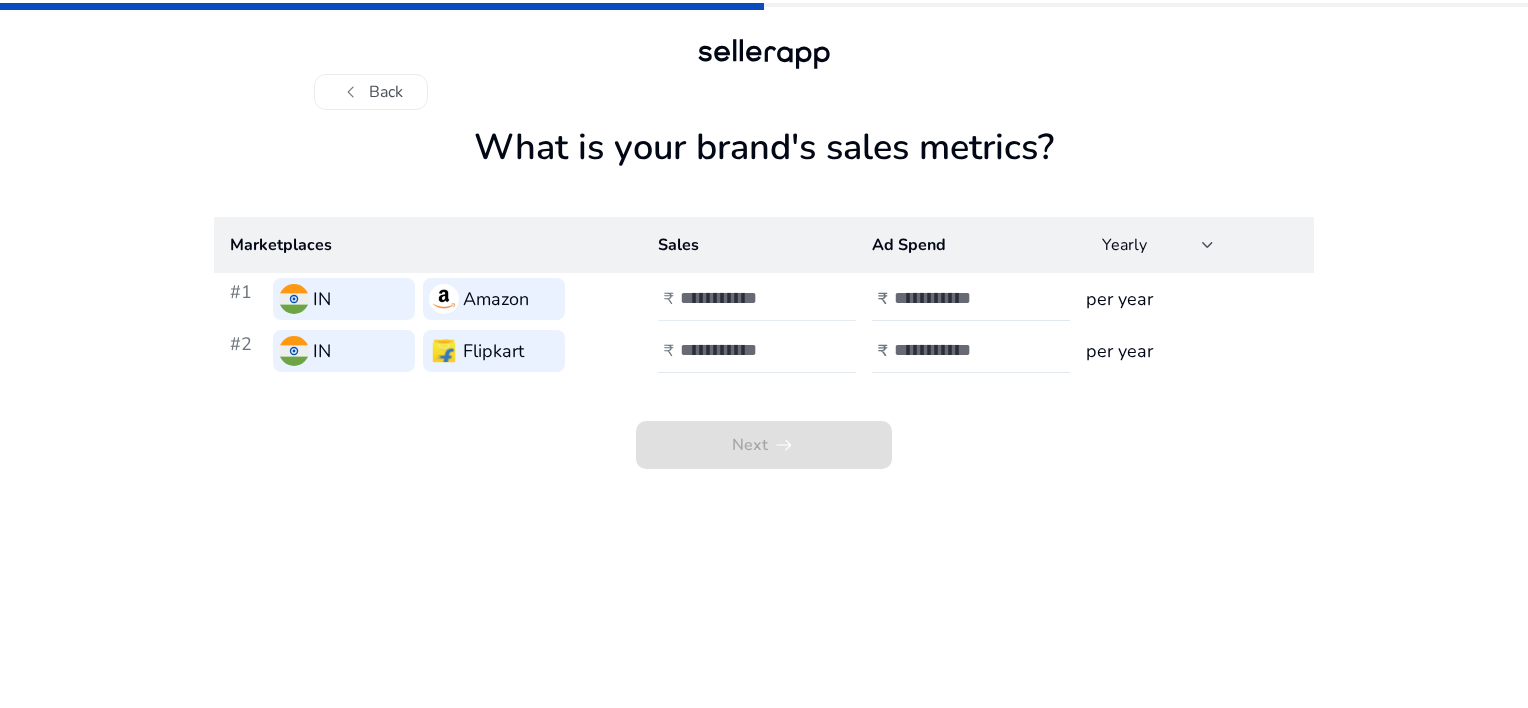click at bounding box center [747, 298] 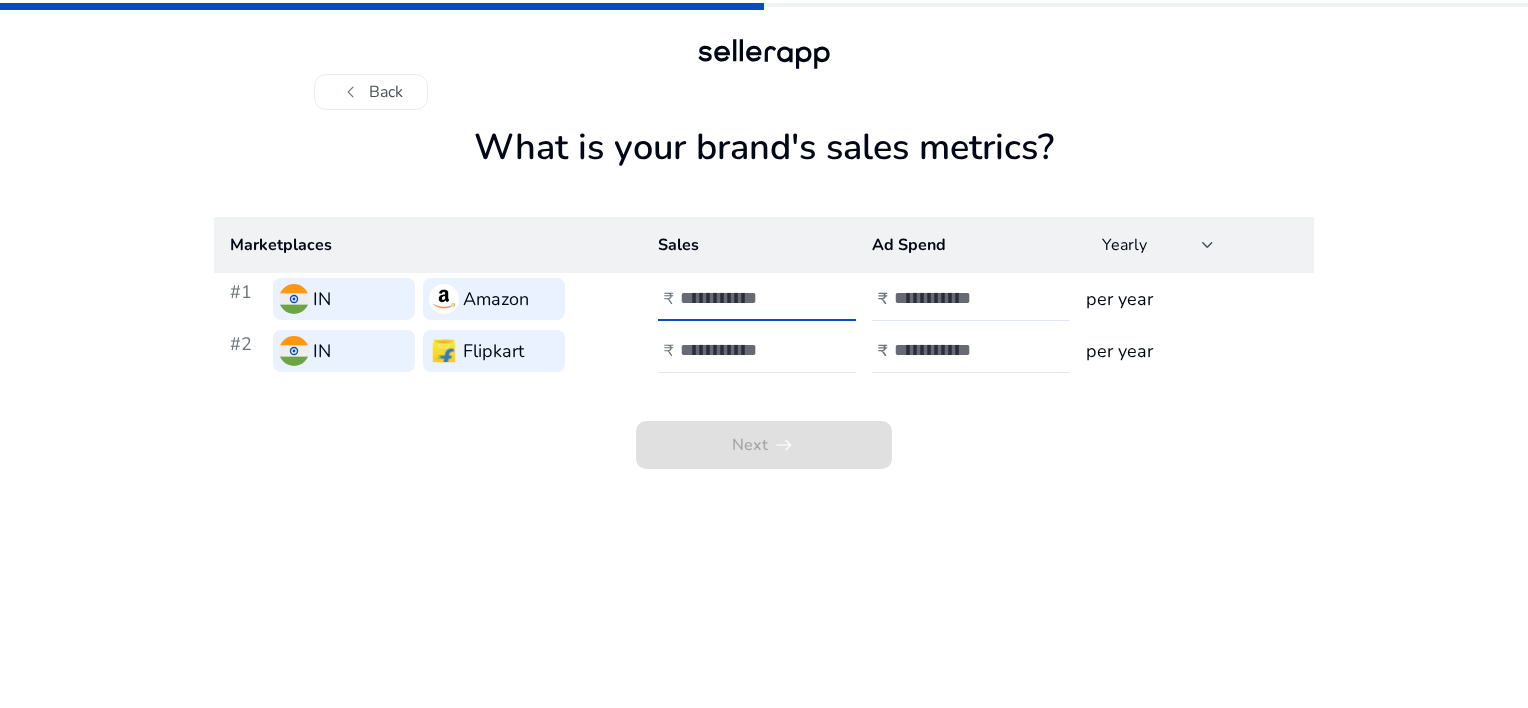 type on "*" 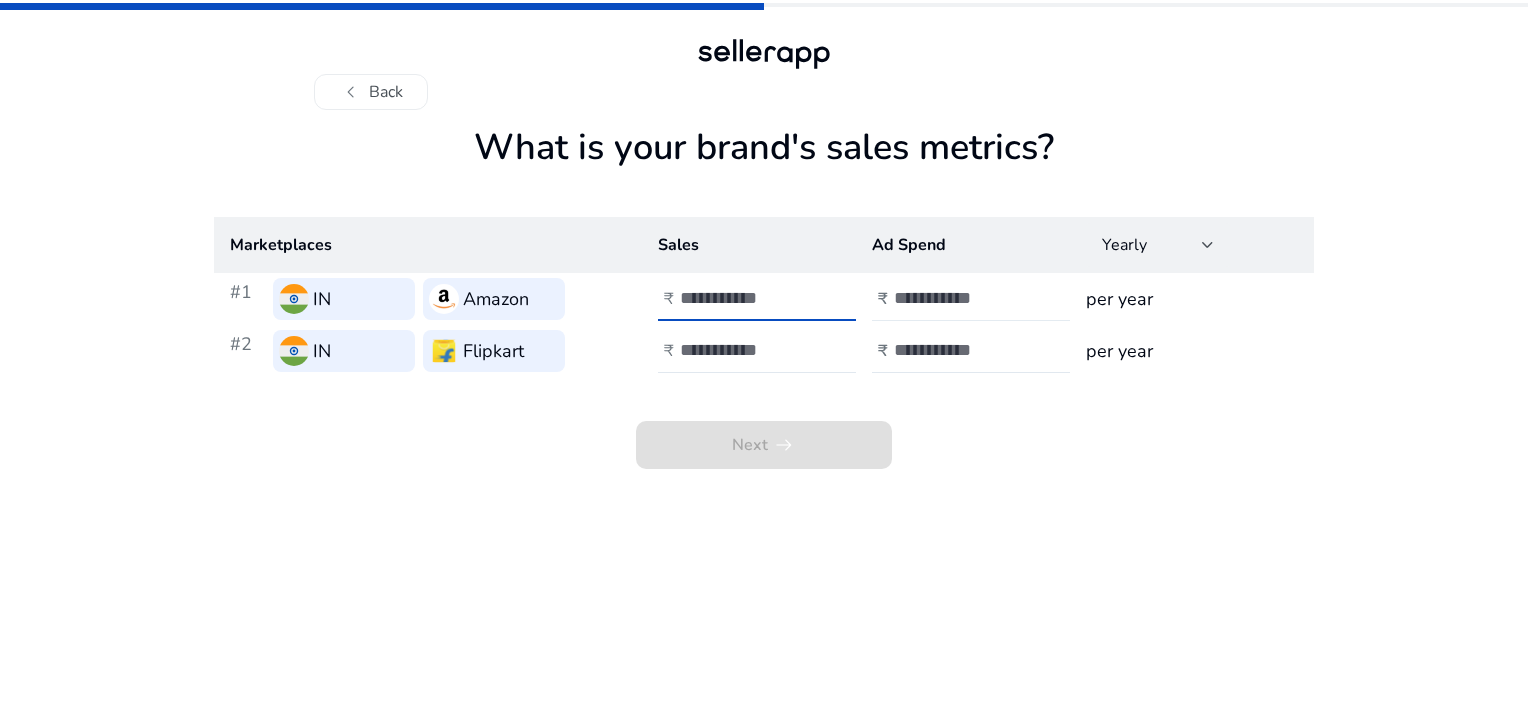click at bounding box center [961, 298] 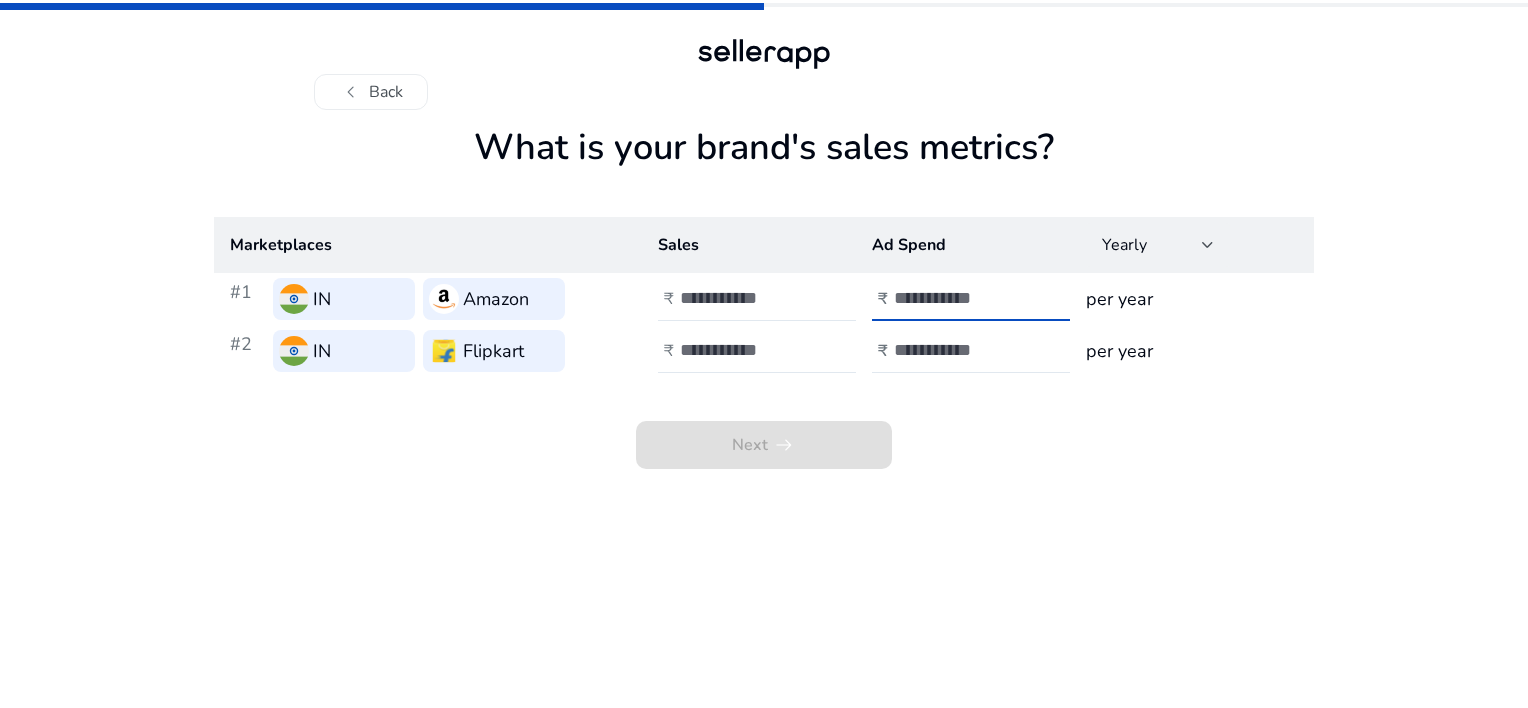 type on "*" 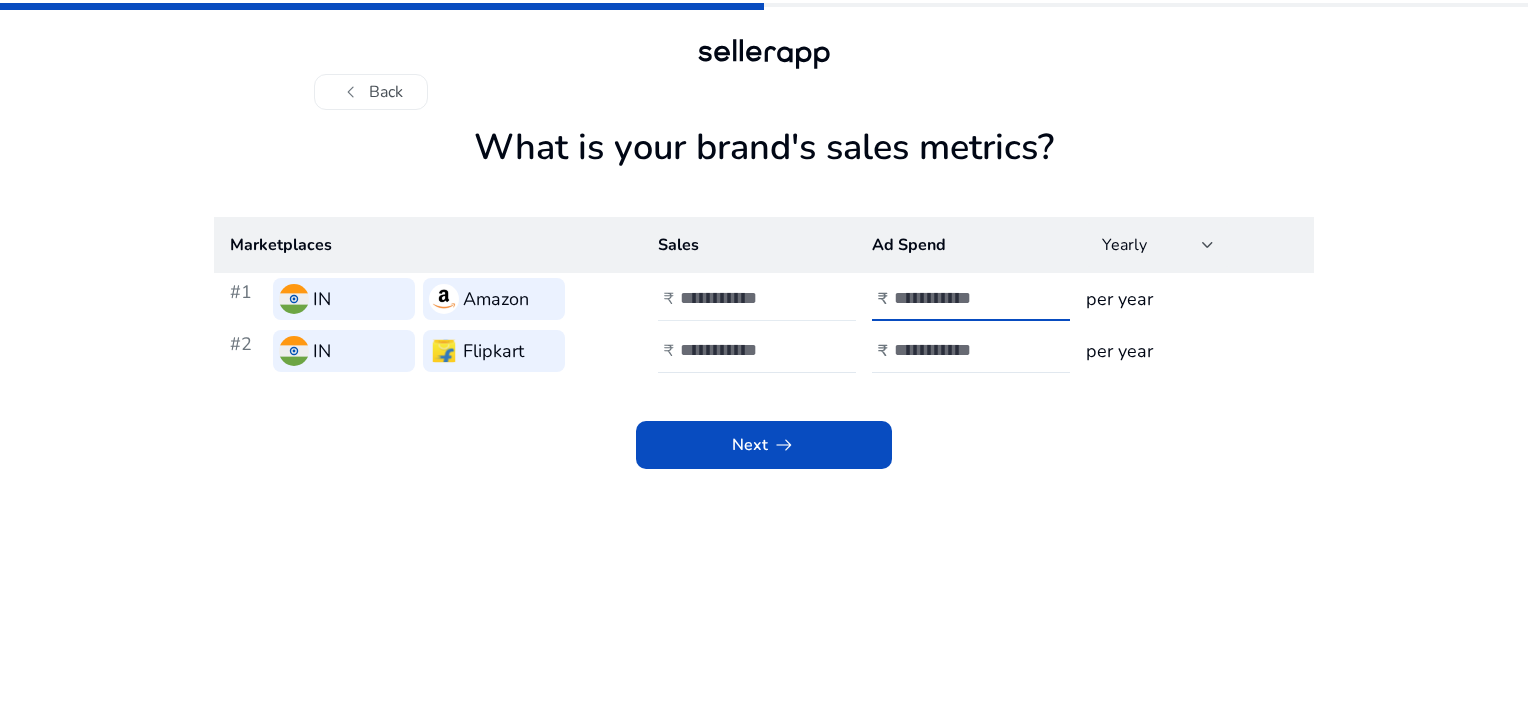 click on "*" at bounding box center (747, 298) 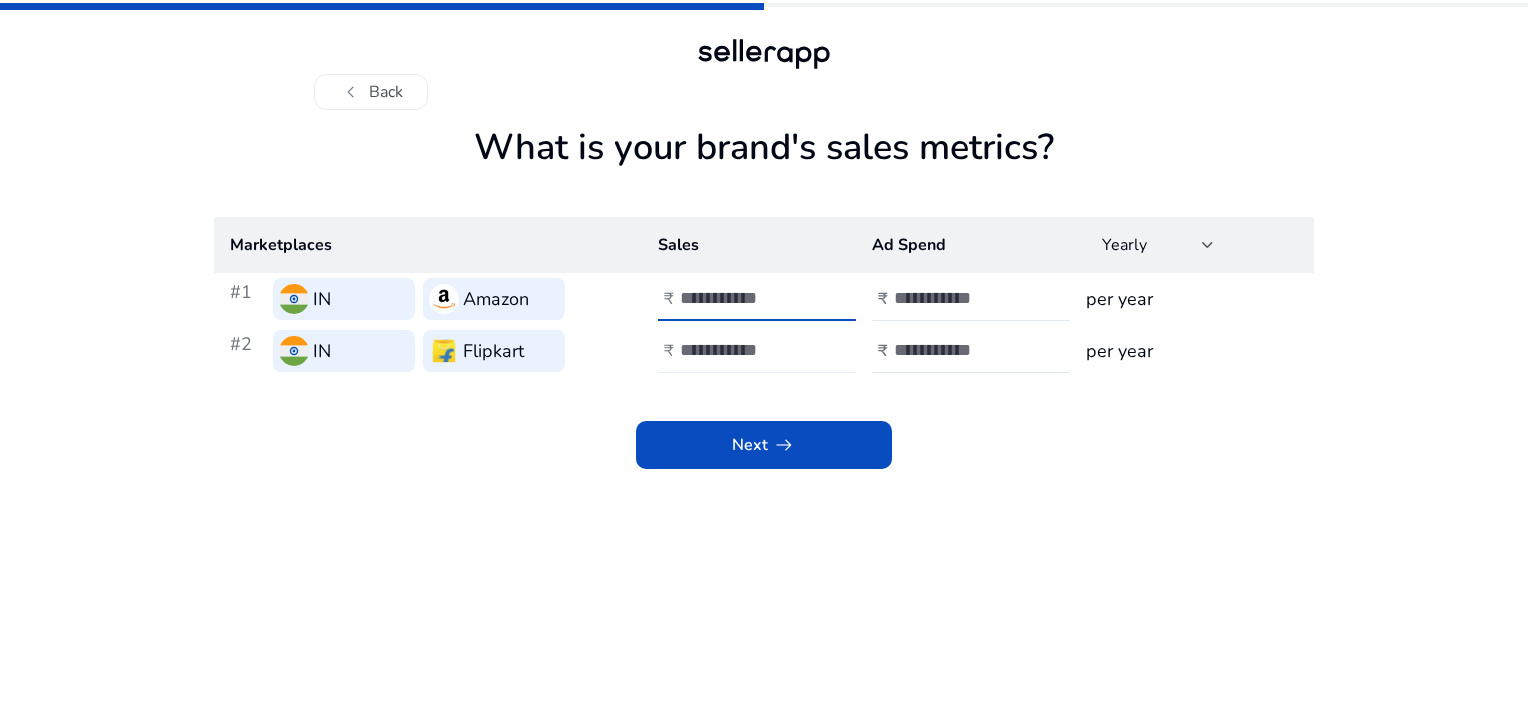 type on "***" 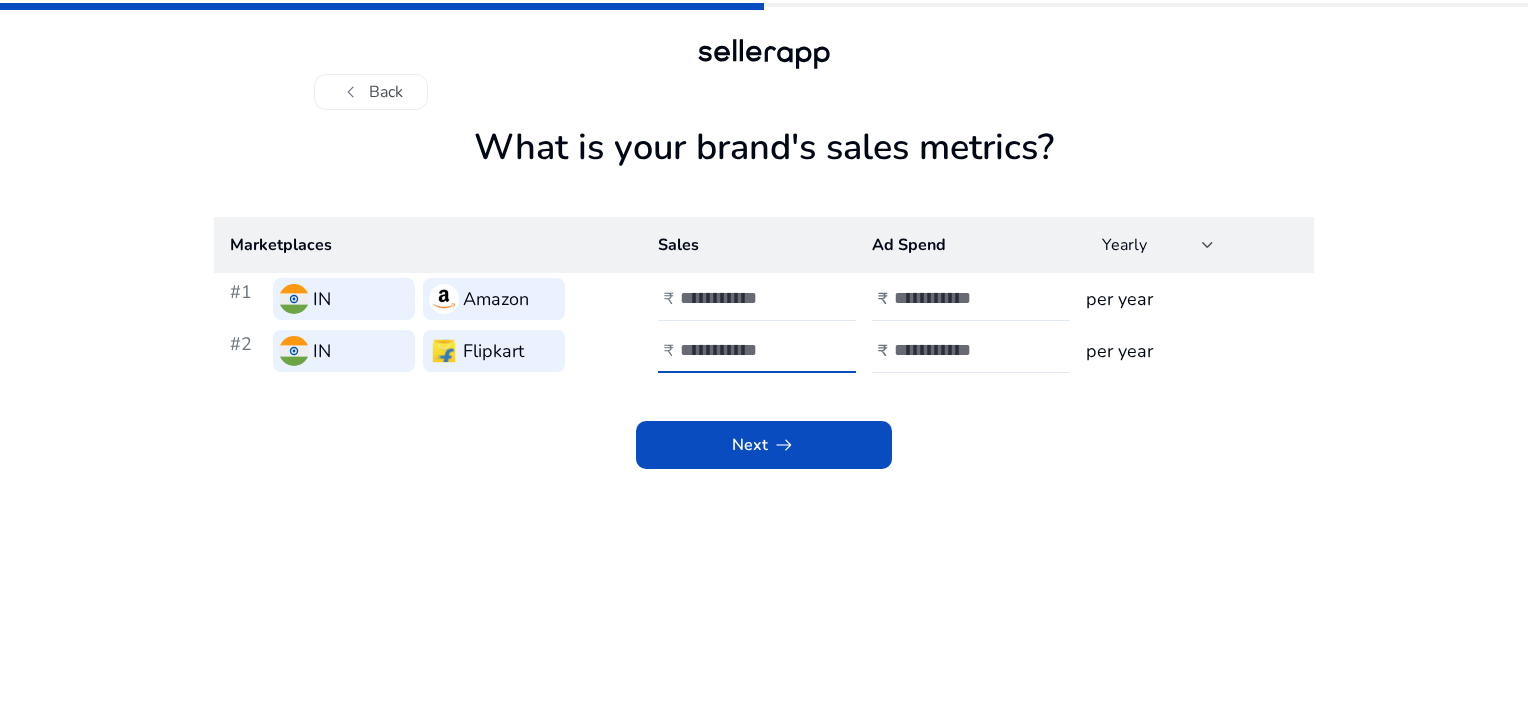 click at bounding box center [747, 350] 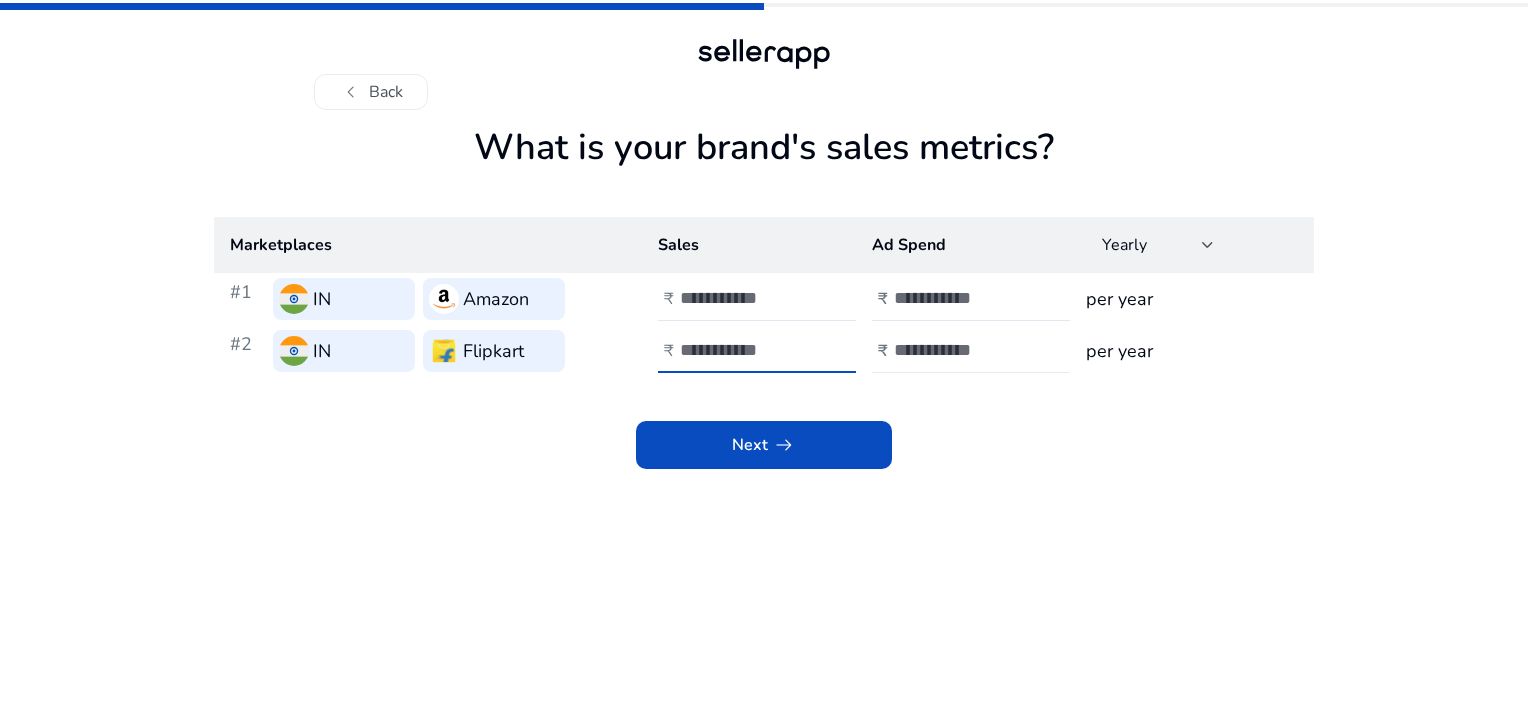 type on "***" 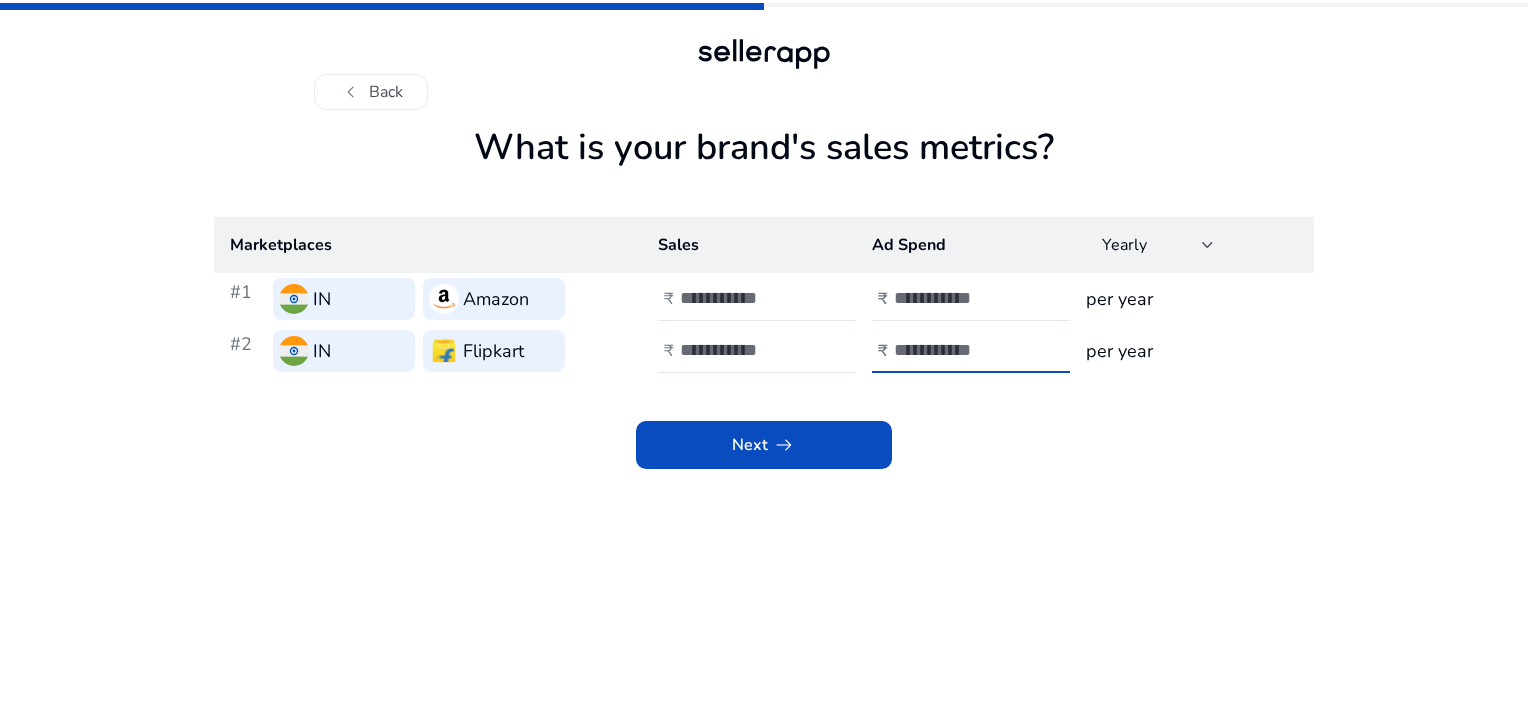 click at bounding box center [961, 350] 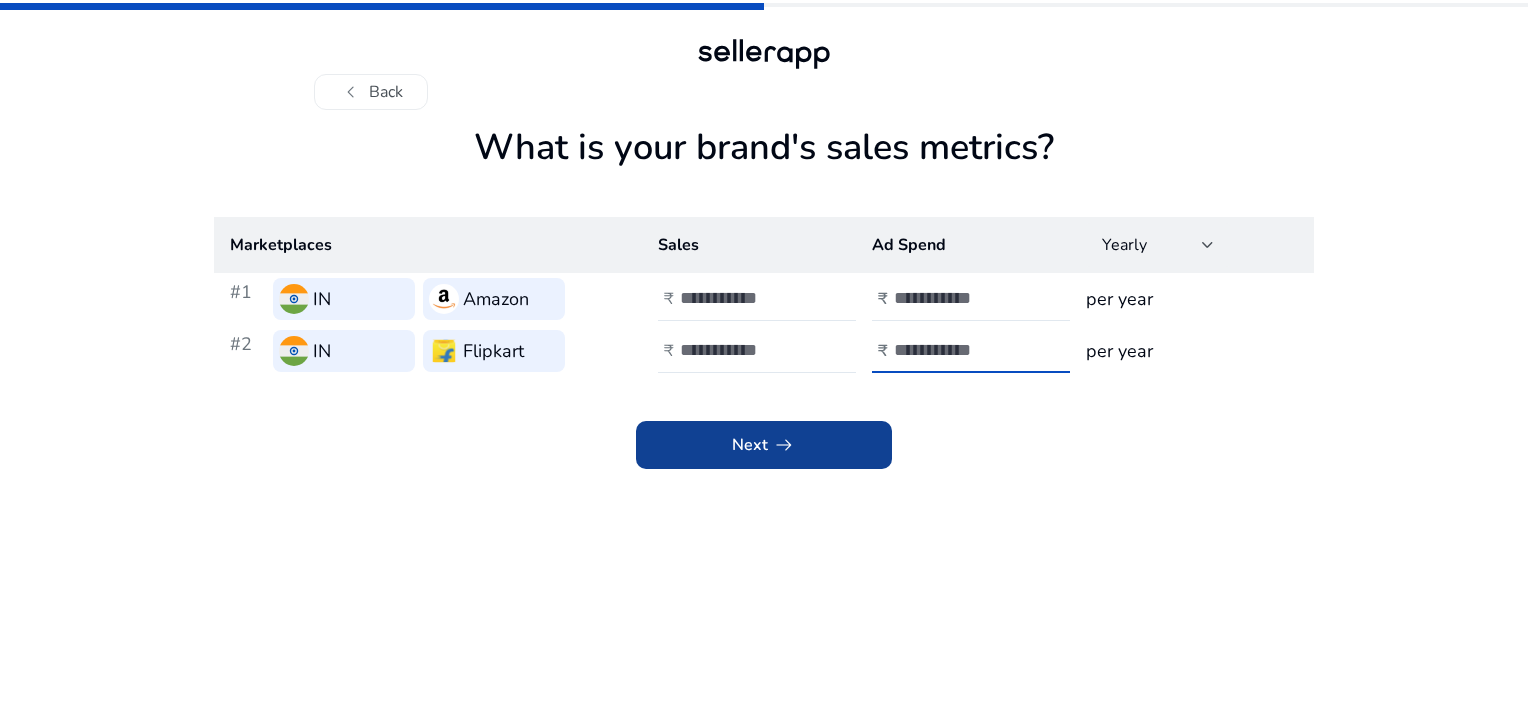 type on "*" 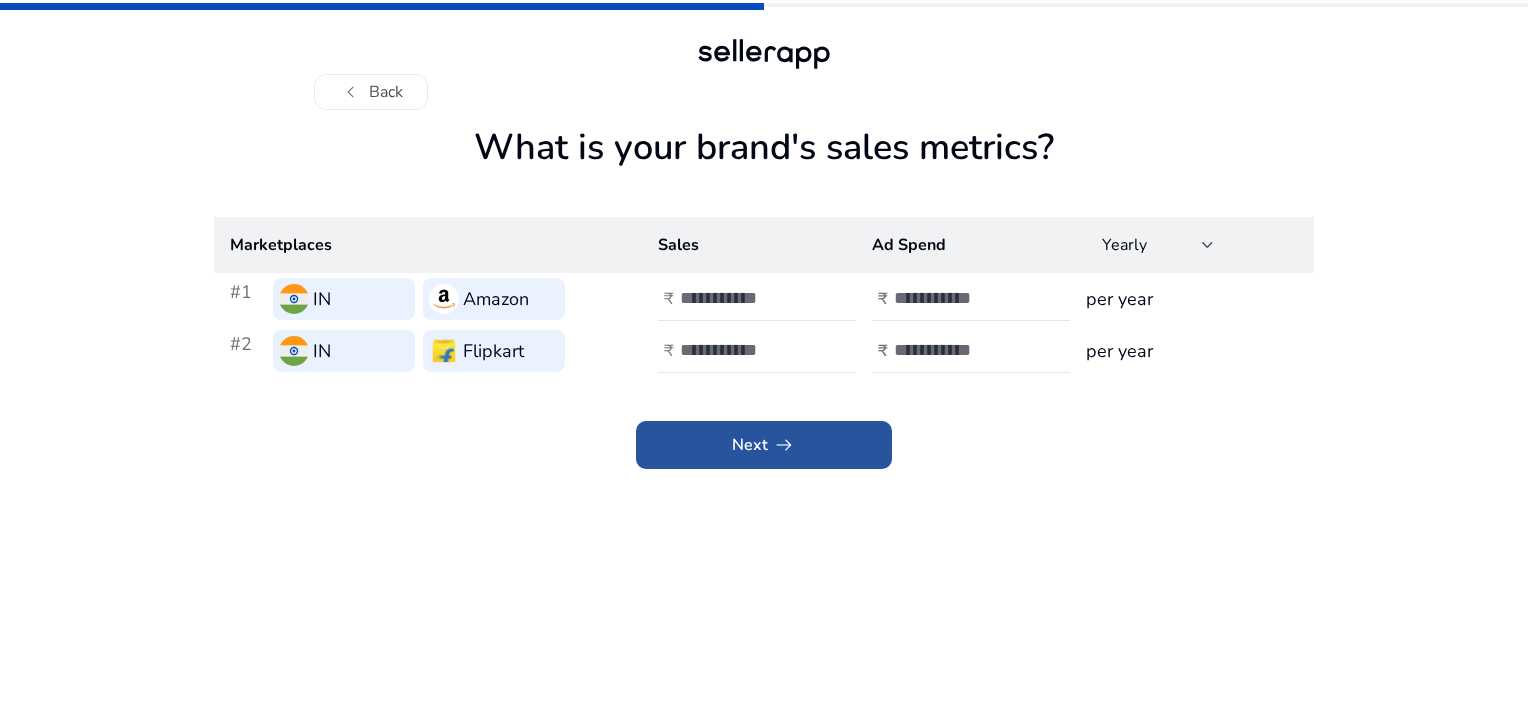 click on "arrow_right_alt" 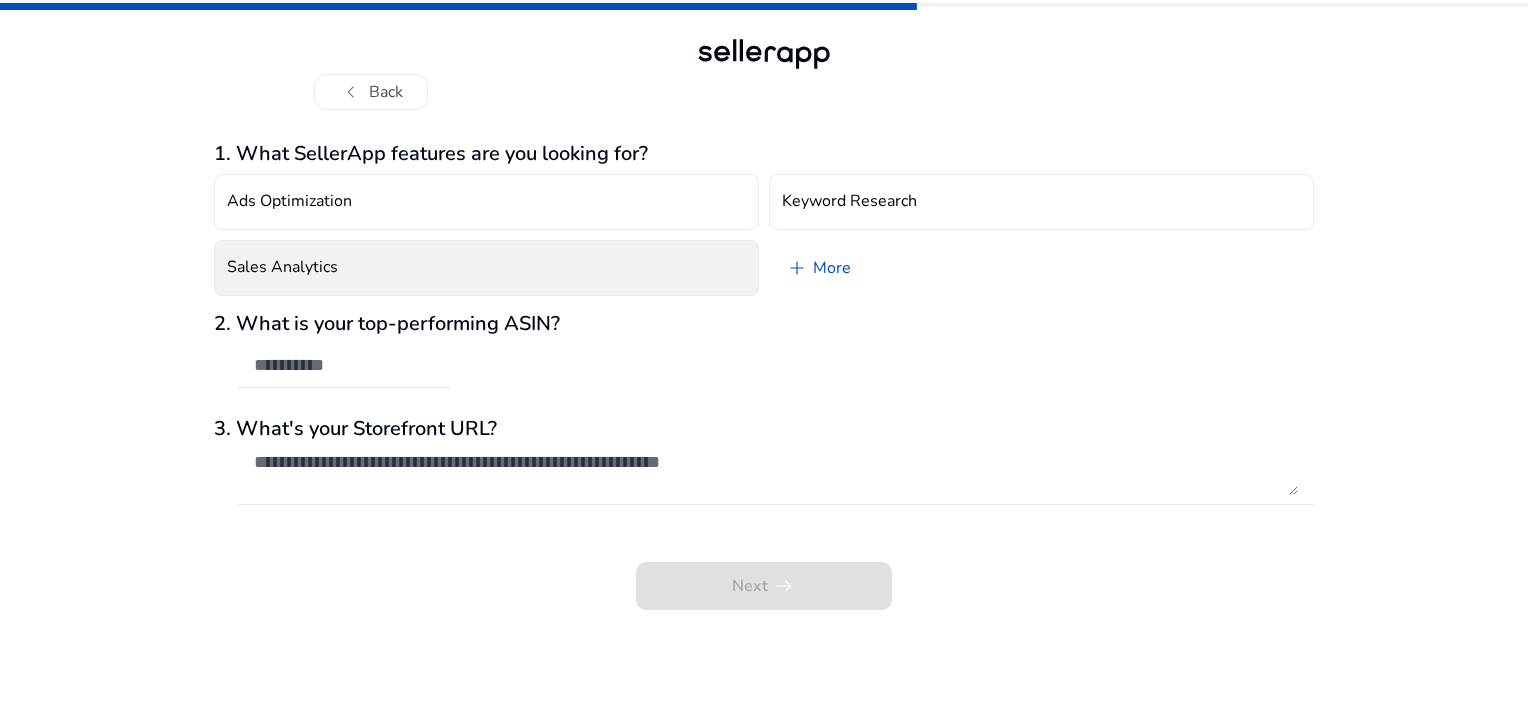 click on "Sales Analytics" 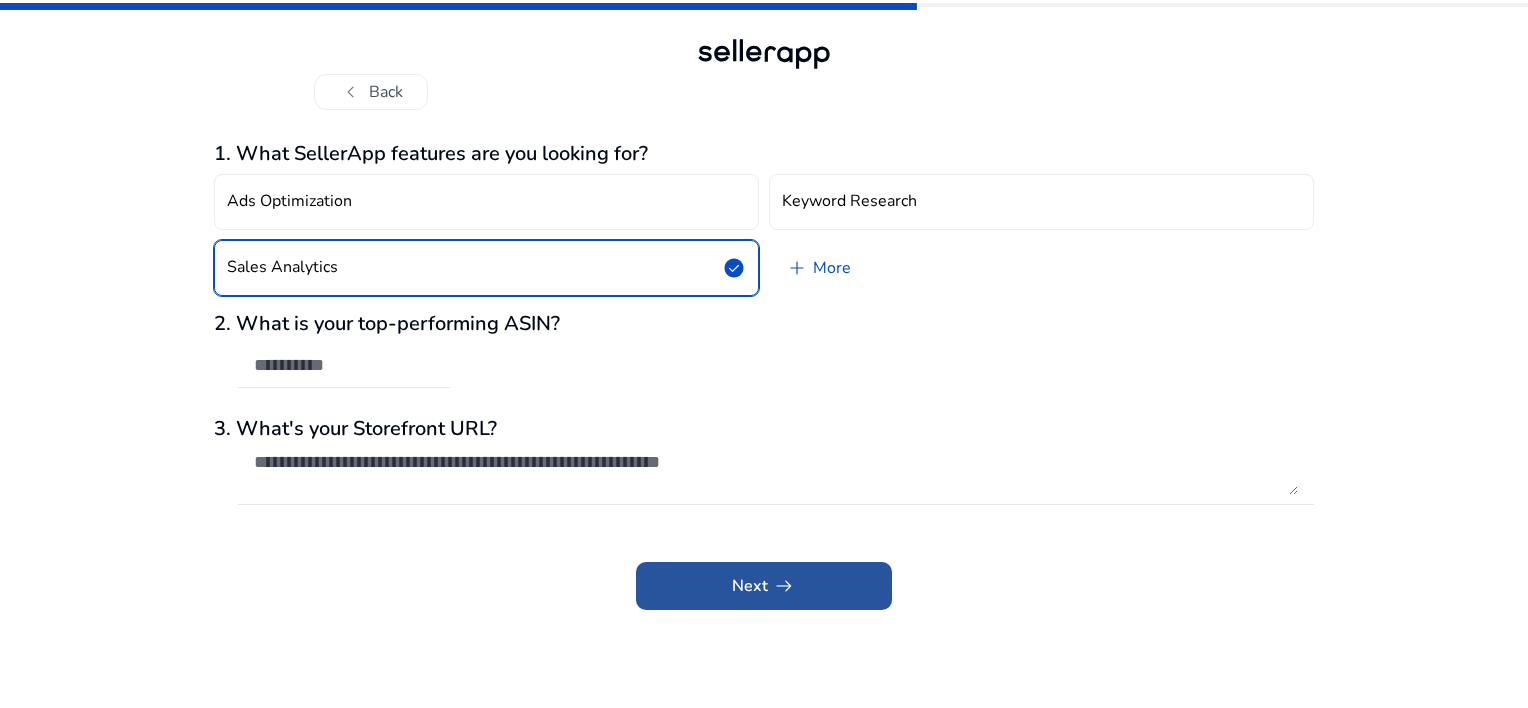 click on "Next   arrow_right_alt" 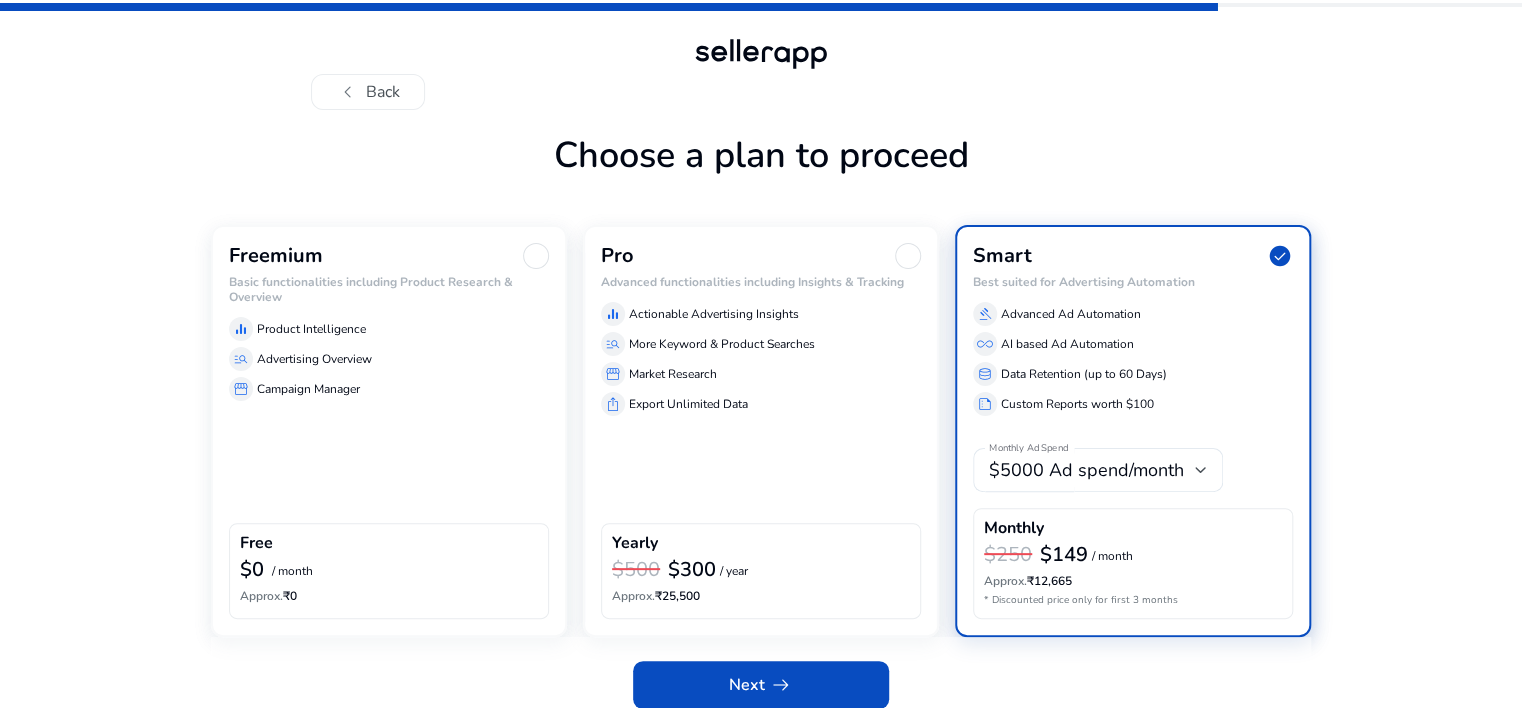 click on "Freemium Basic functionalities including Product Research & Overview equalizer Product Intelligence manage_search Advertising Overview storefront Campaign Manager Free $0 / month Approx. ₹0" 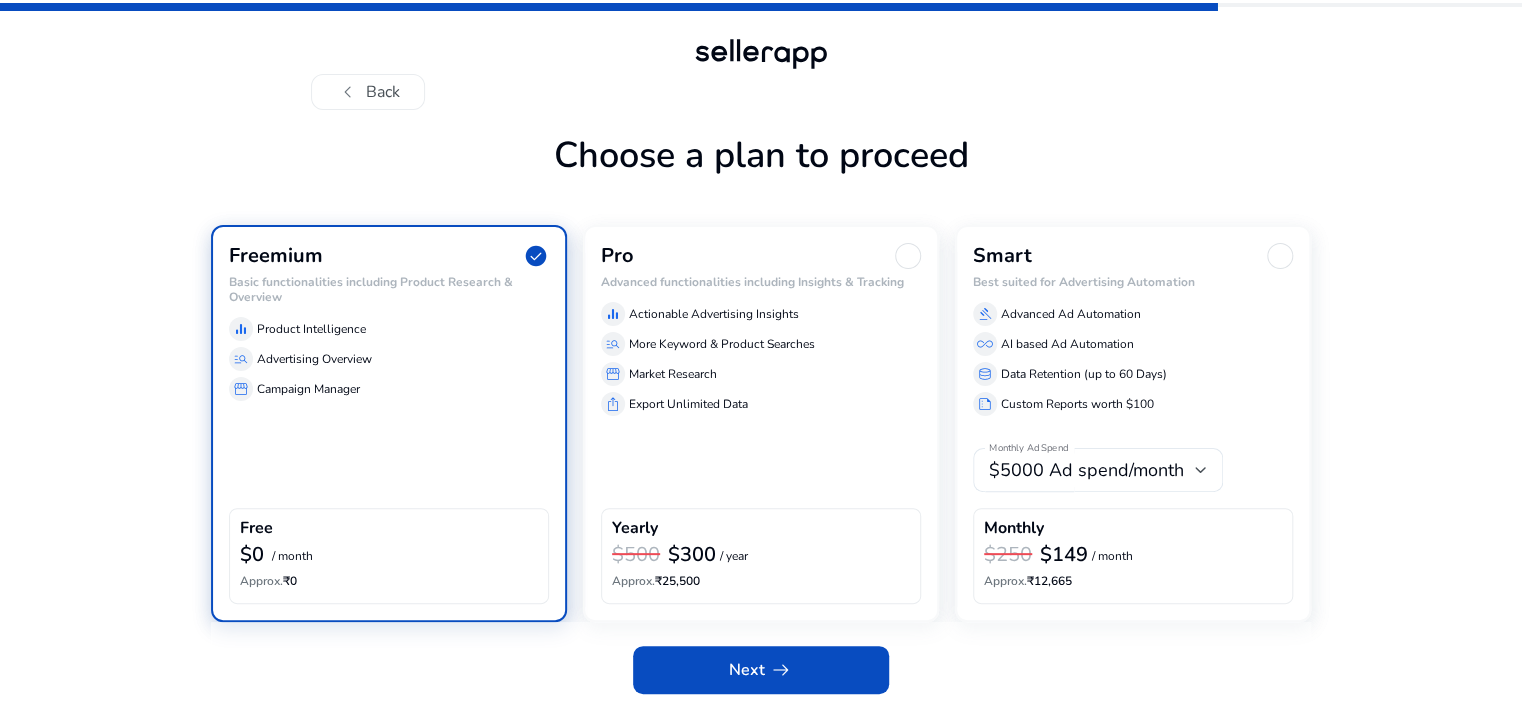 scroll, scrollTop: 0, scrollLeft: 0, axis: both 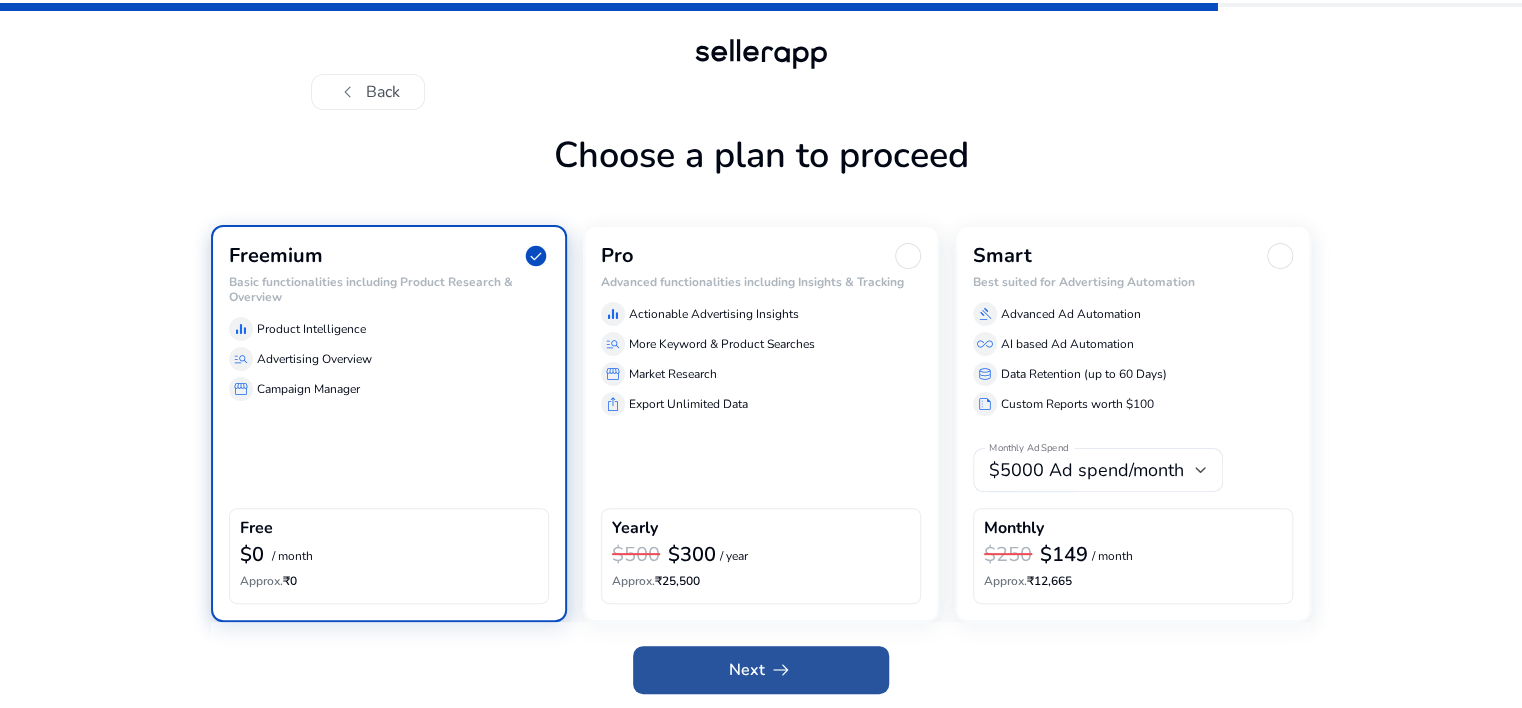 click on "arrow_right_alt" 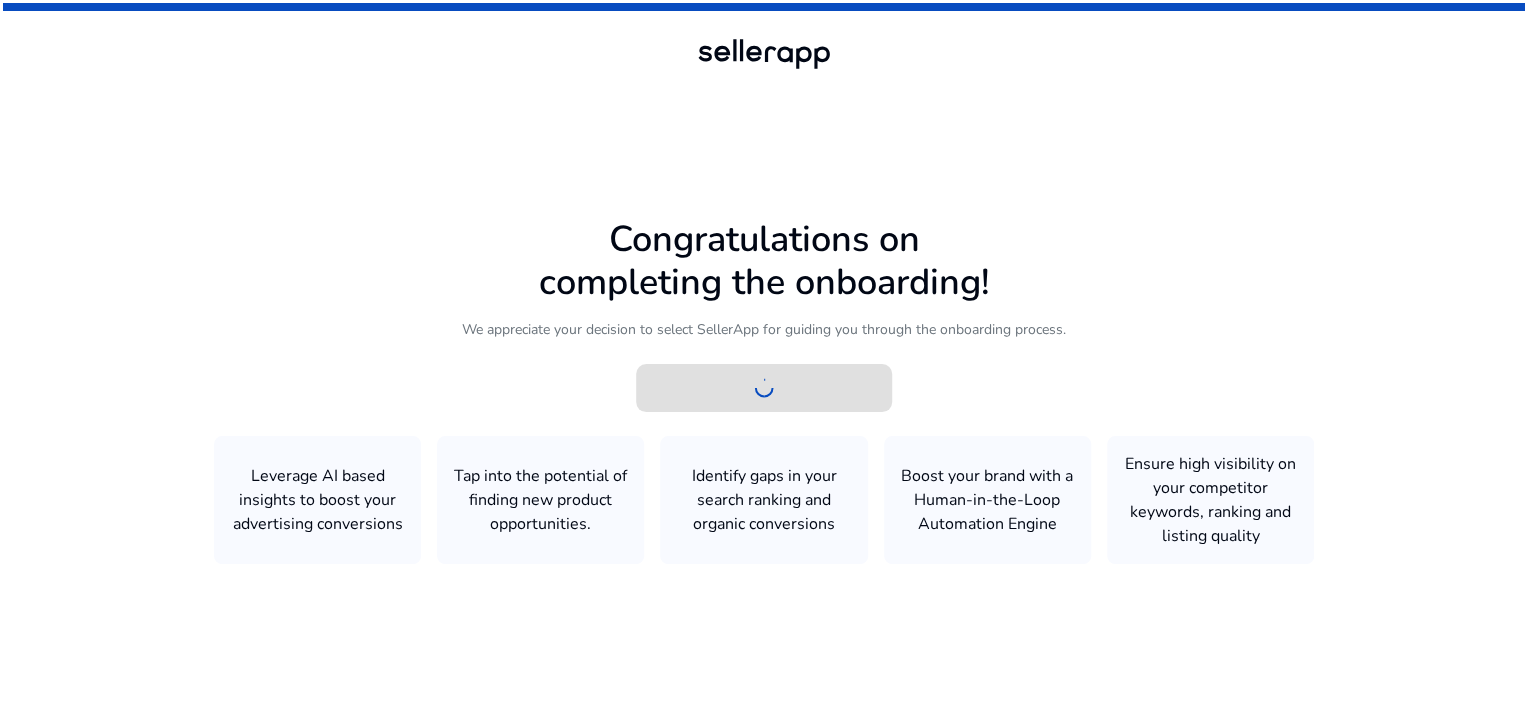 scroll, scrollTop: 0, scrollLeft: 0, axis: both 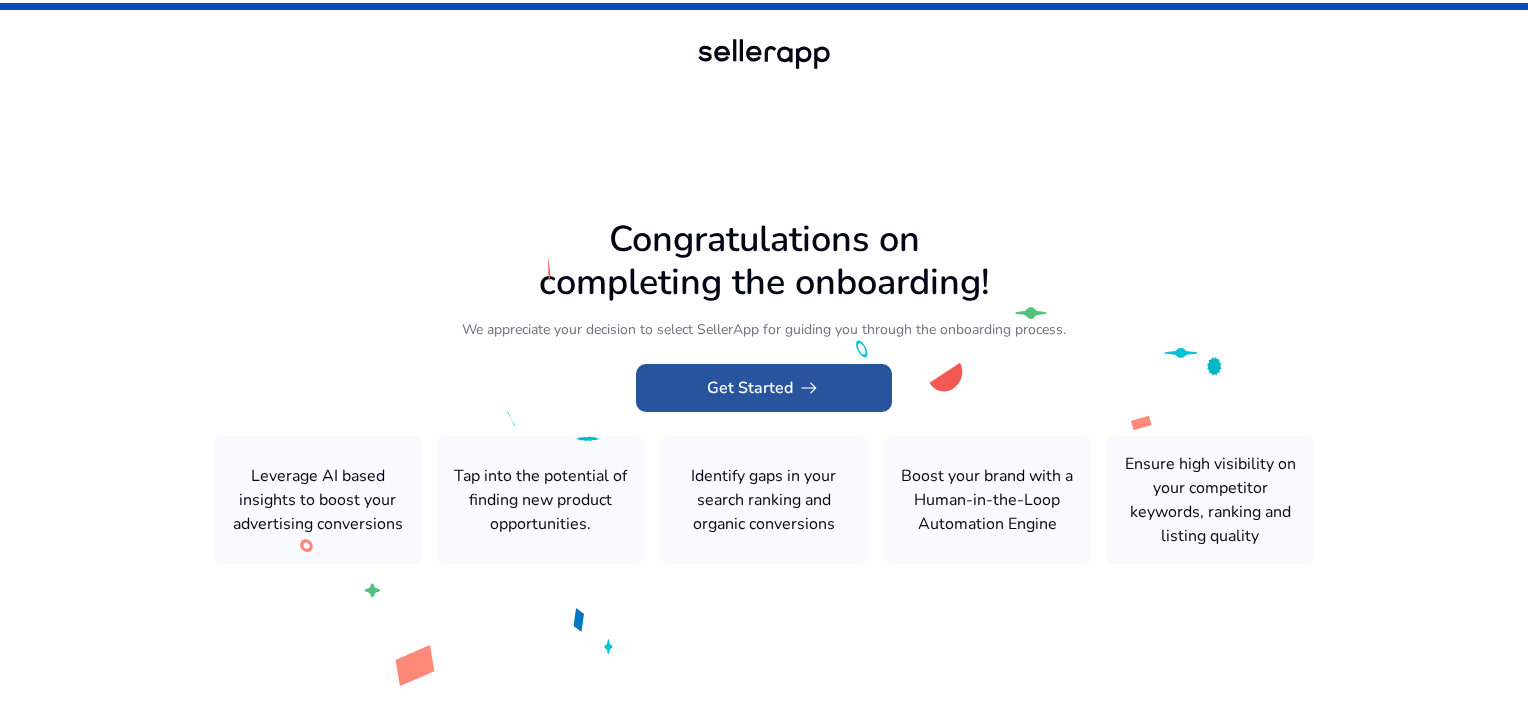 click on "Get Started   arrow_right_alt" 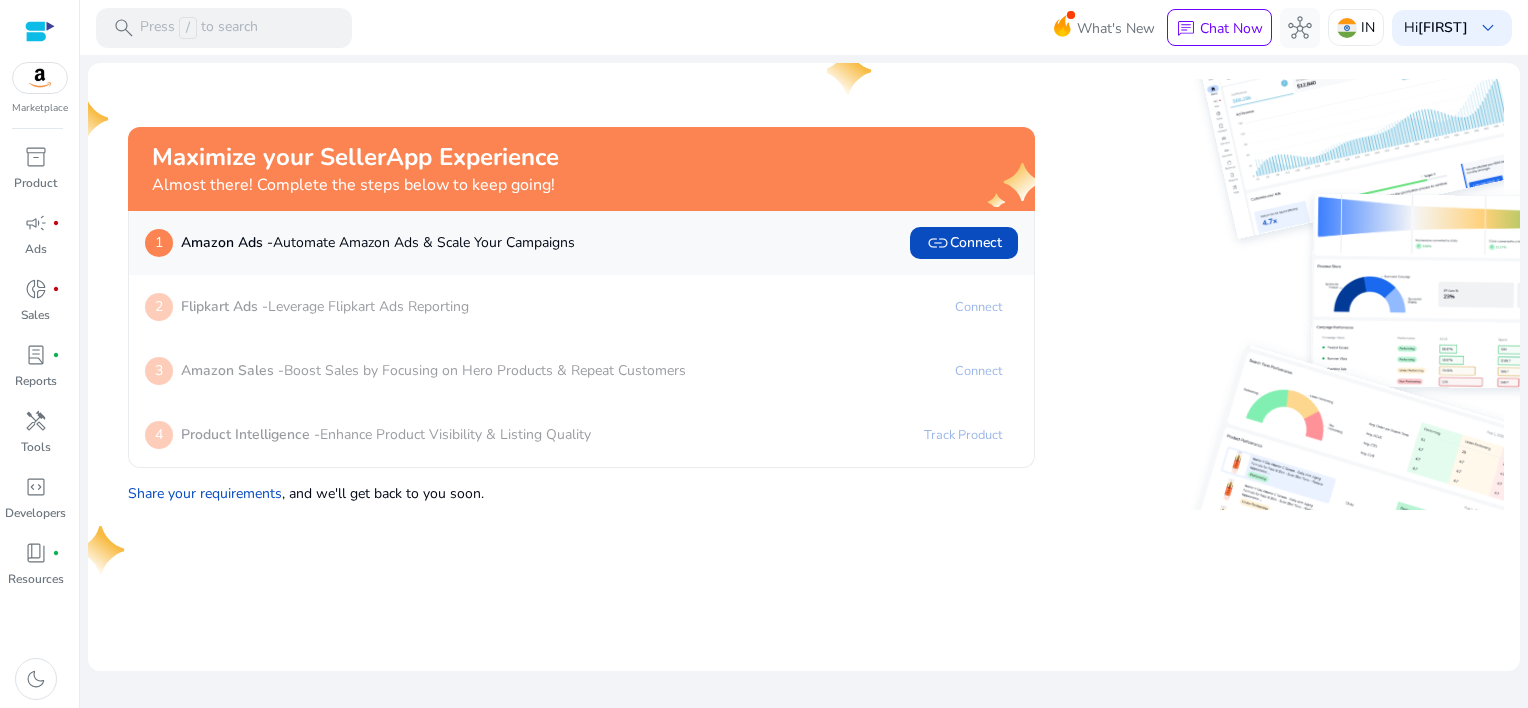 click at bounding box center (40, 78) 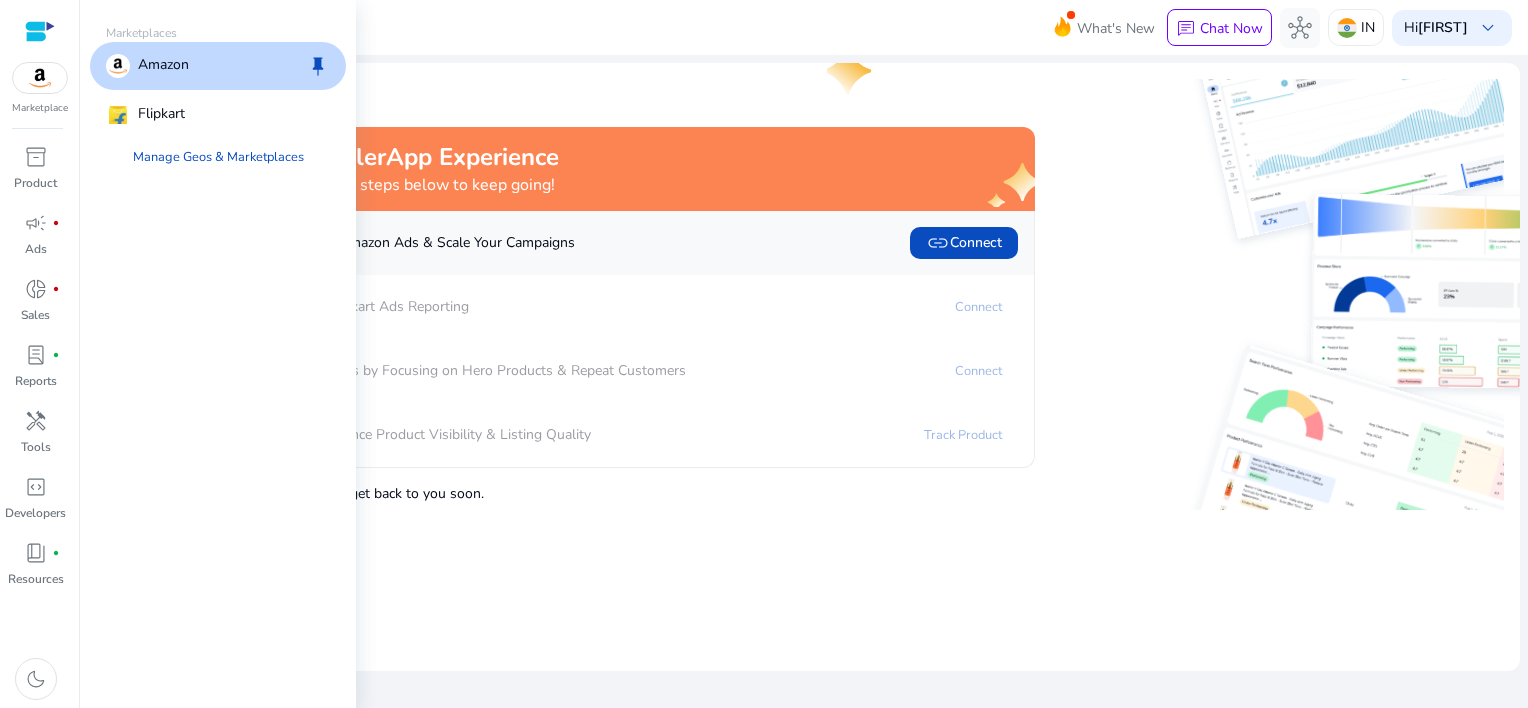 click at bounding box center (40, 78) 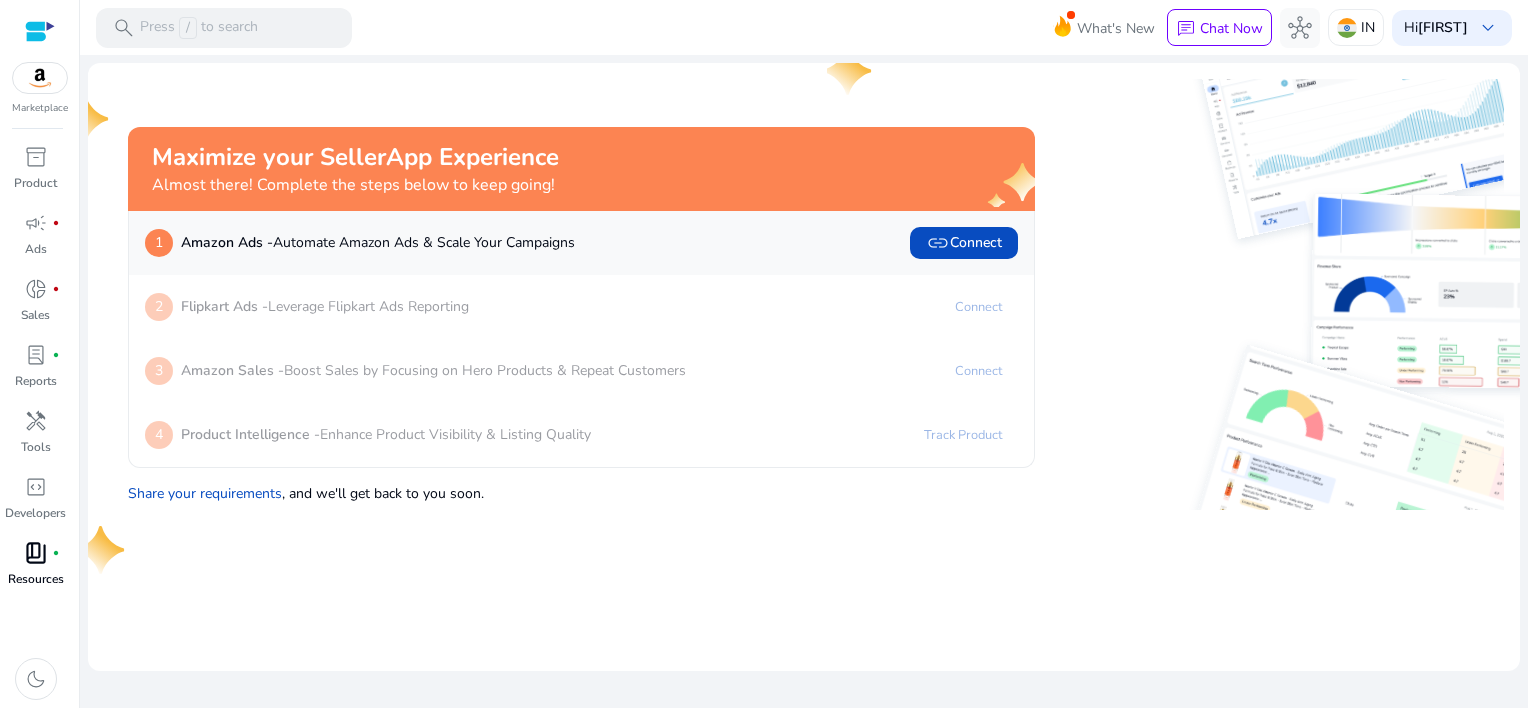 click on "Resources" at bounding box center [36, 579] 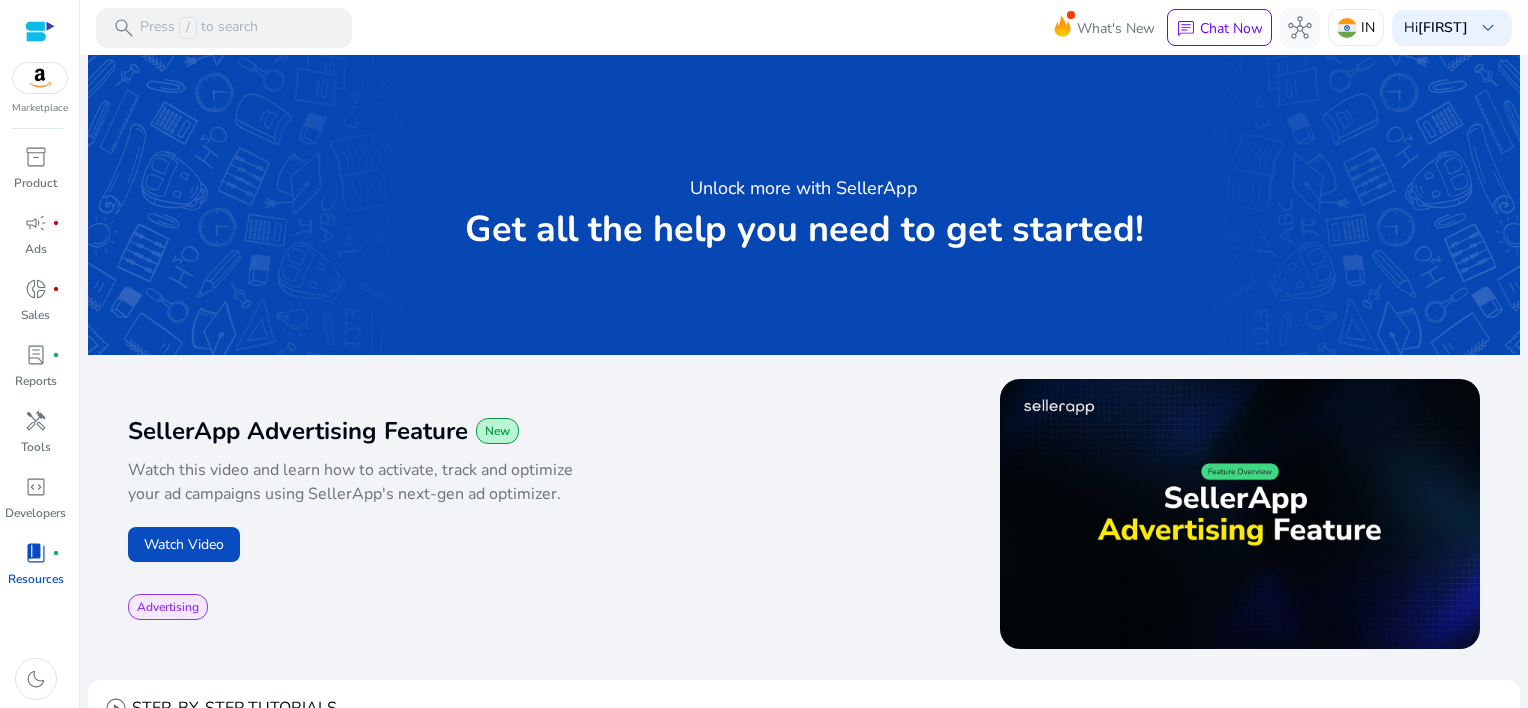 scroll, scrollTop: 0, scrollLeft: 0, axis: both 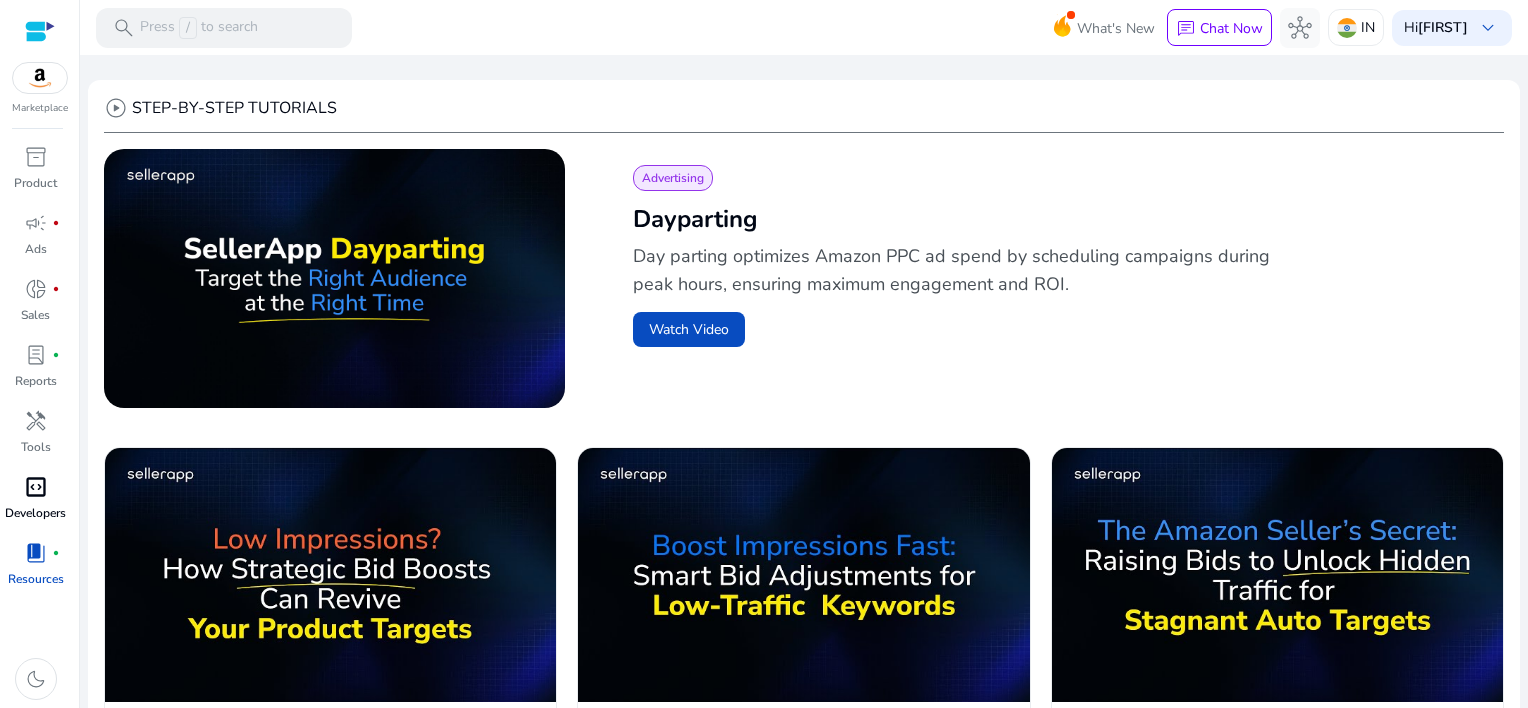 click on "code_blocks" at bounding box center (36, 487) 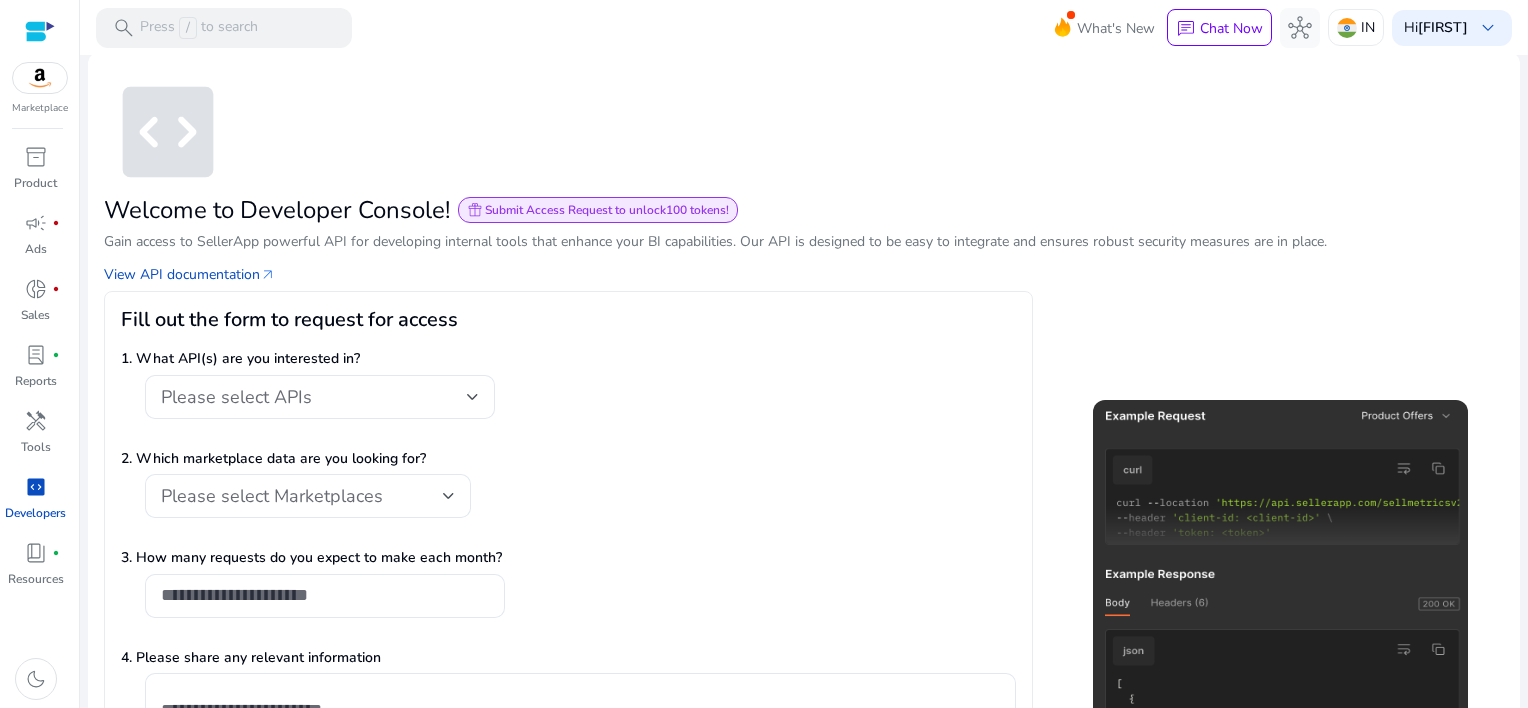 scroll, scrollTop: 0, scrollLeft: 0, axis: both 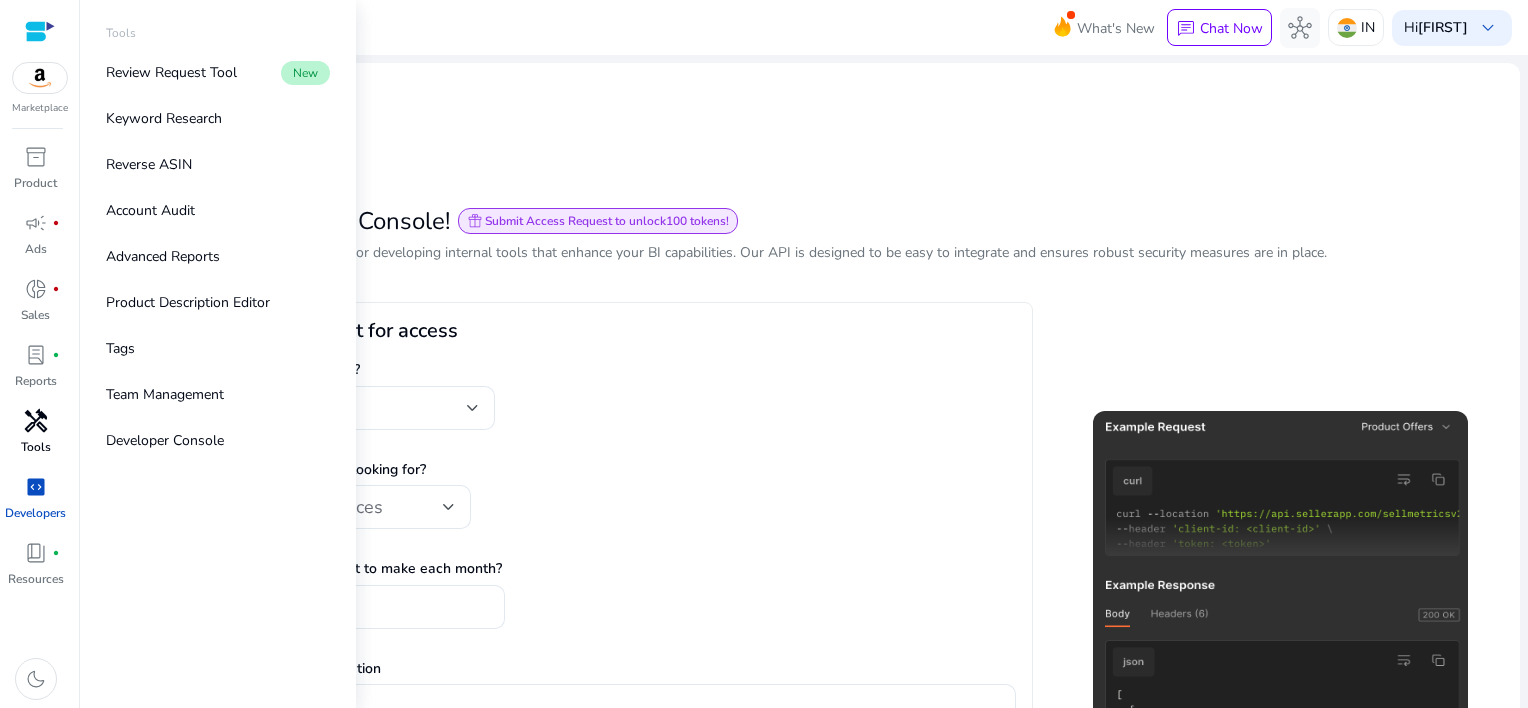 click on "handyman   Tools" at bounding box center (35, 438) 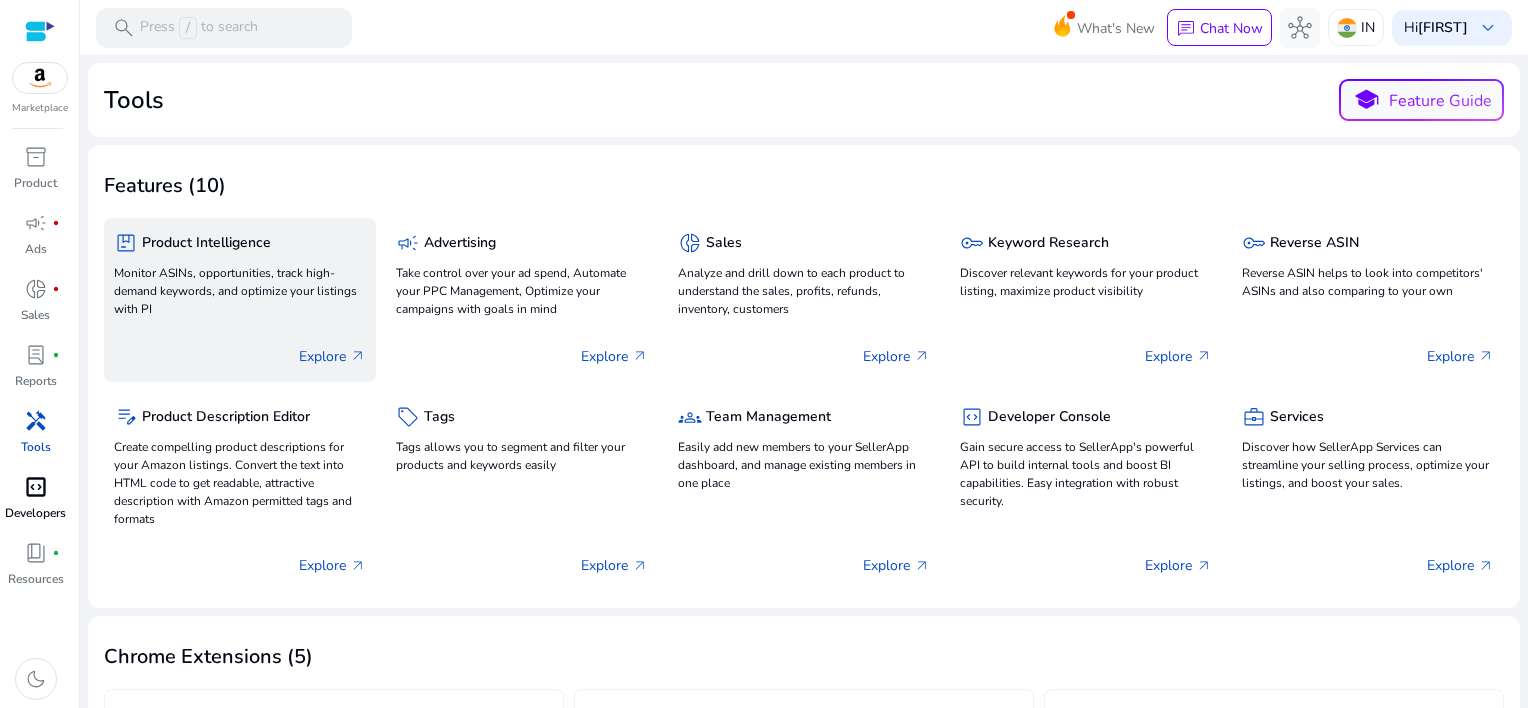click on "Explore   arrow_outward" 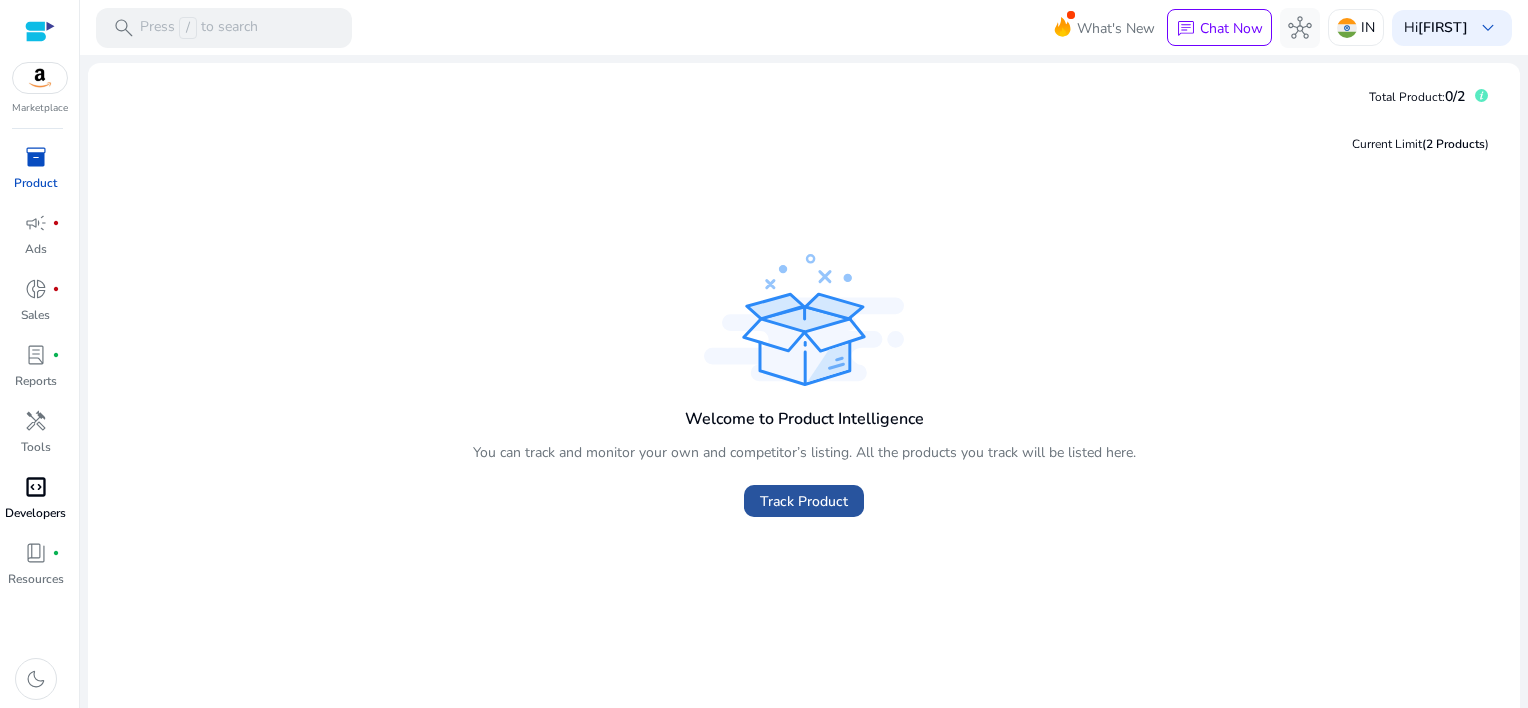 click on "Track Product" 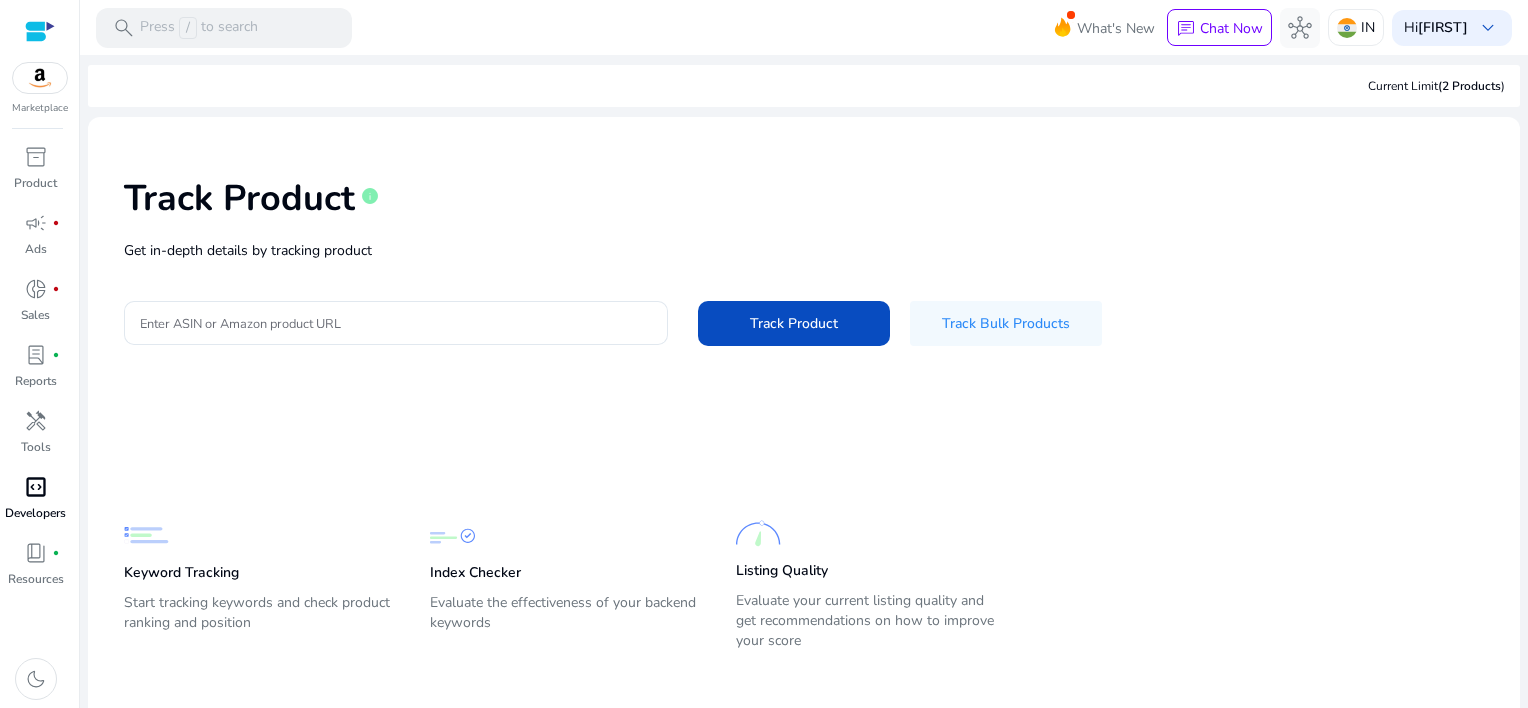 scroll, scrollTop: 15, scrollLeft: 0, axis: vertical 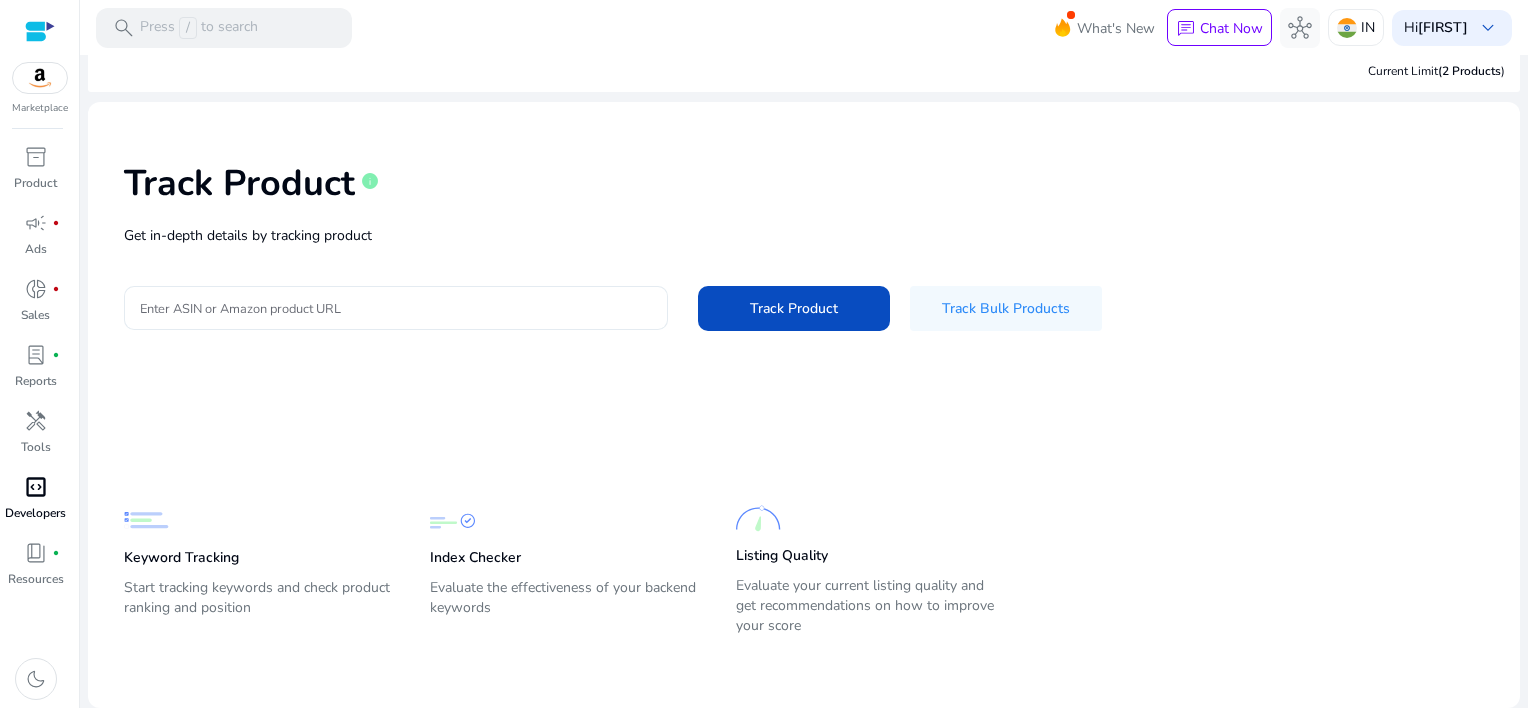 click on "Enter ASIN or Amazon product URL" at bounding box center [396, 308] 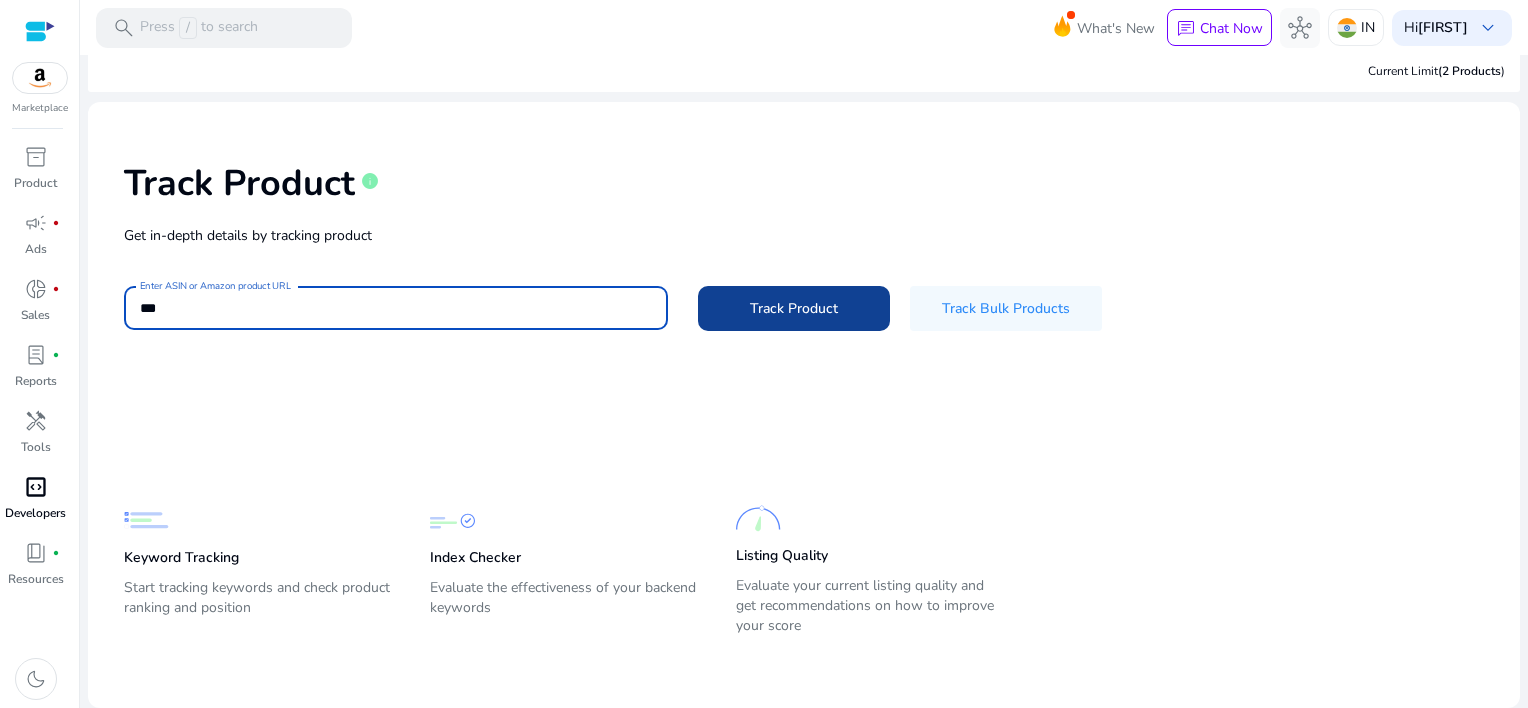 click on "Track Product" 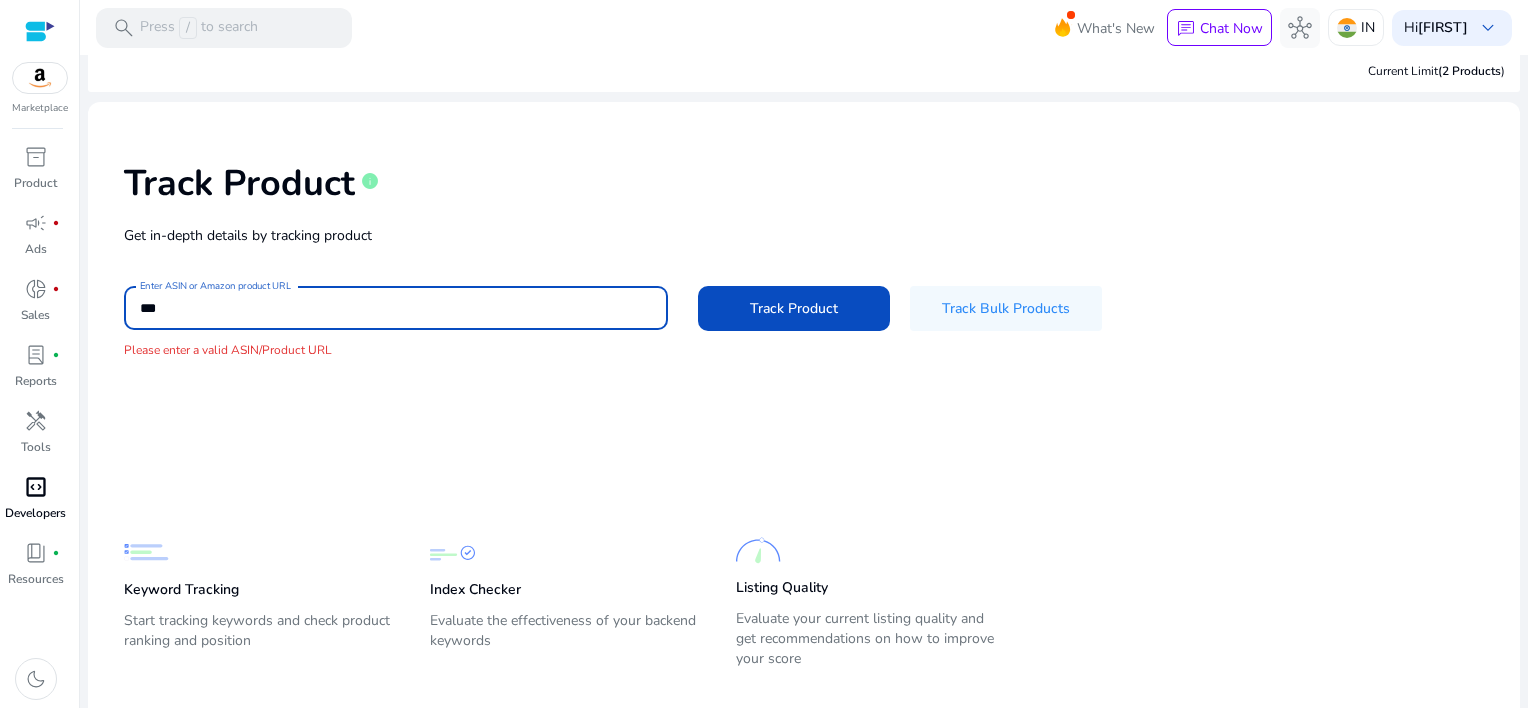 click on "***" at bounding box center (396, 308) 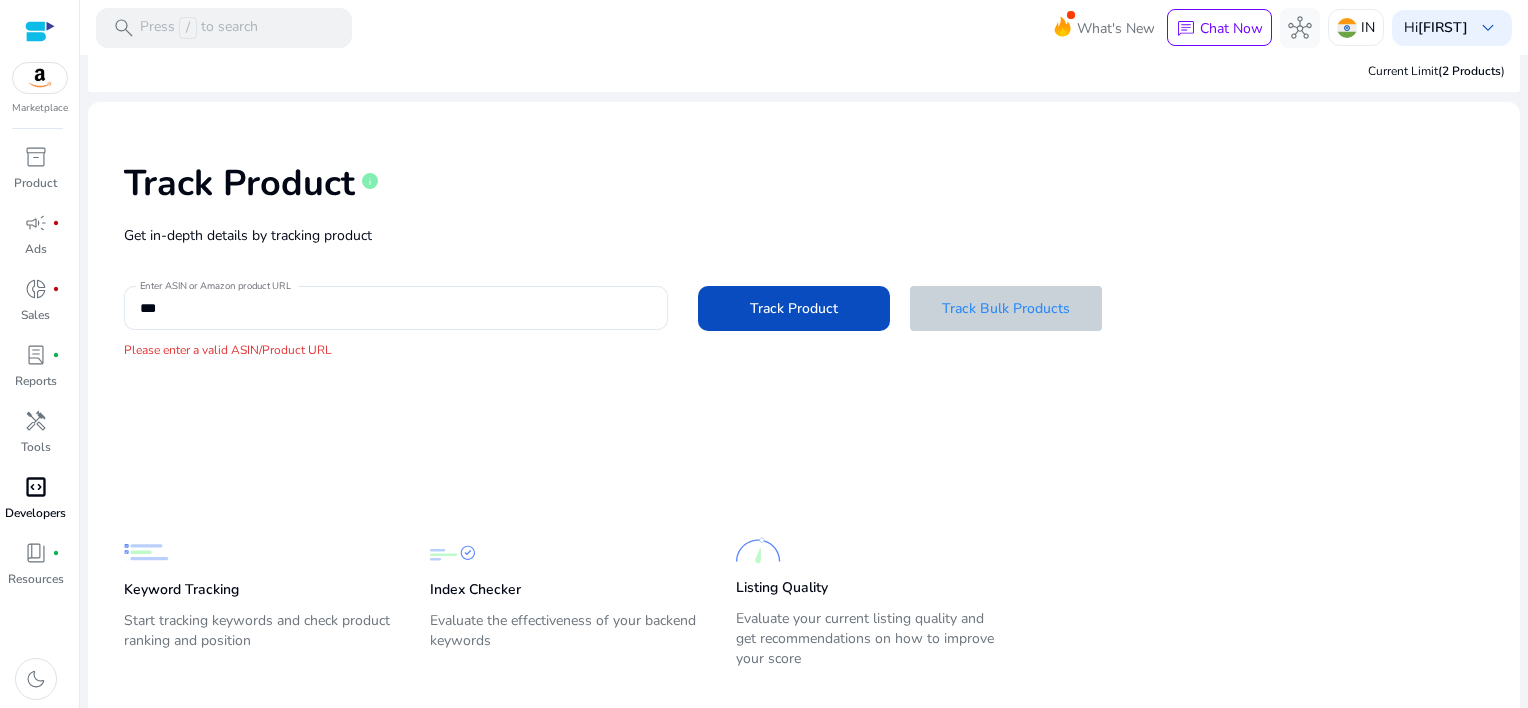 click on "Track Bulk Products" 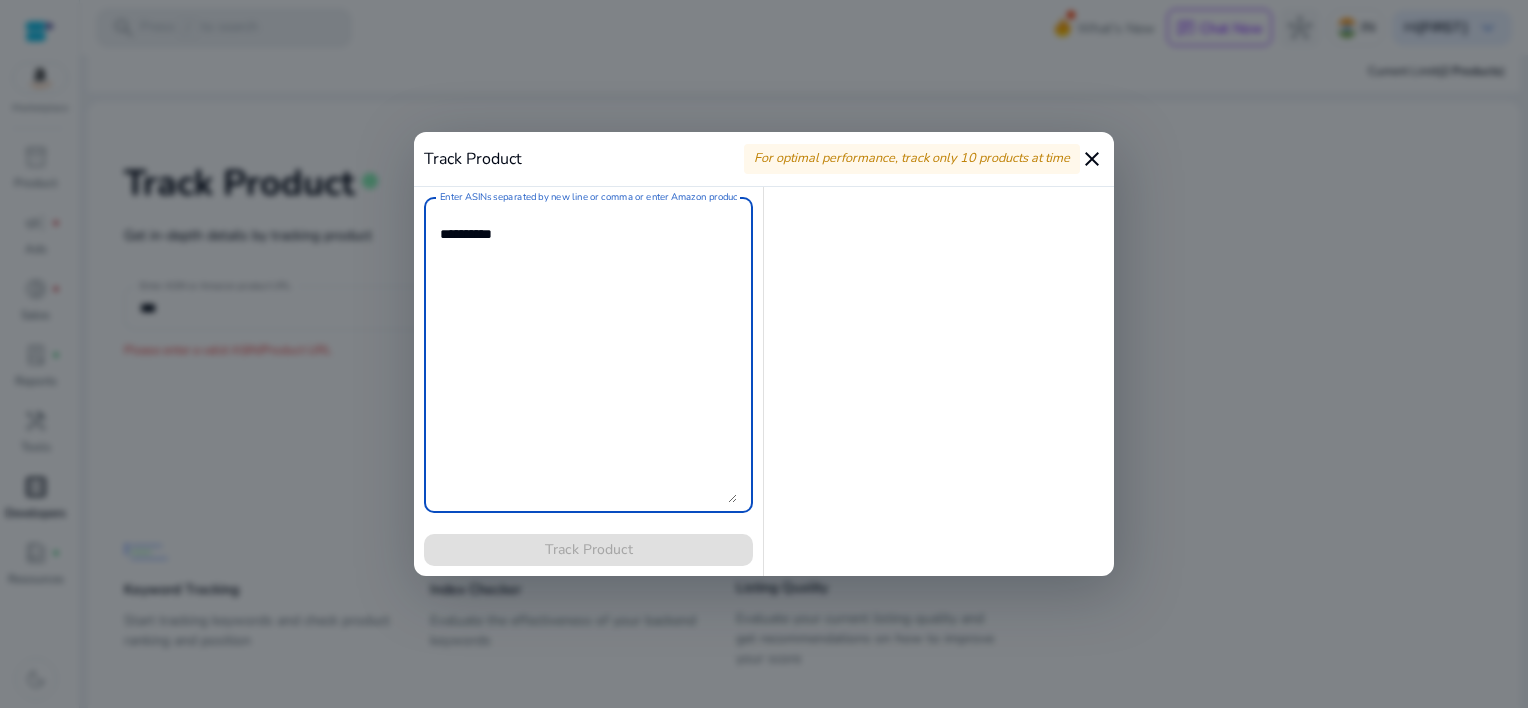 click on "Enter ASINs separated by new line or comma or enter Amazon product page URL" at bounding box center [588, 355] 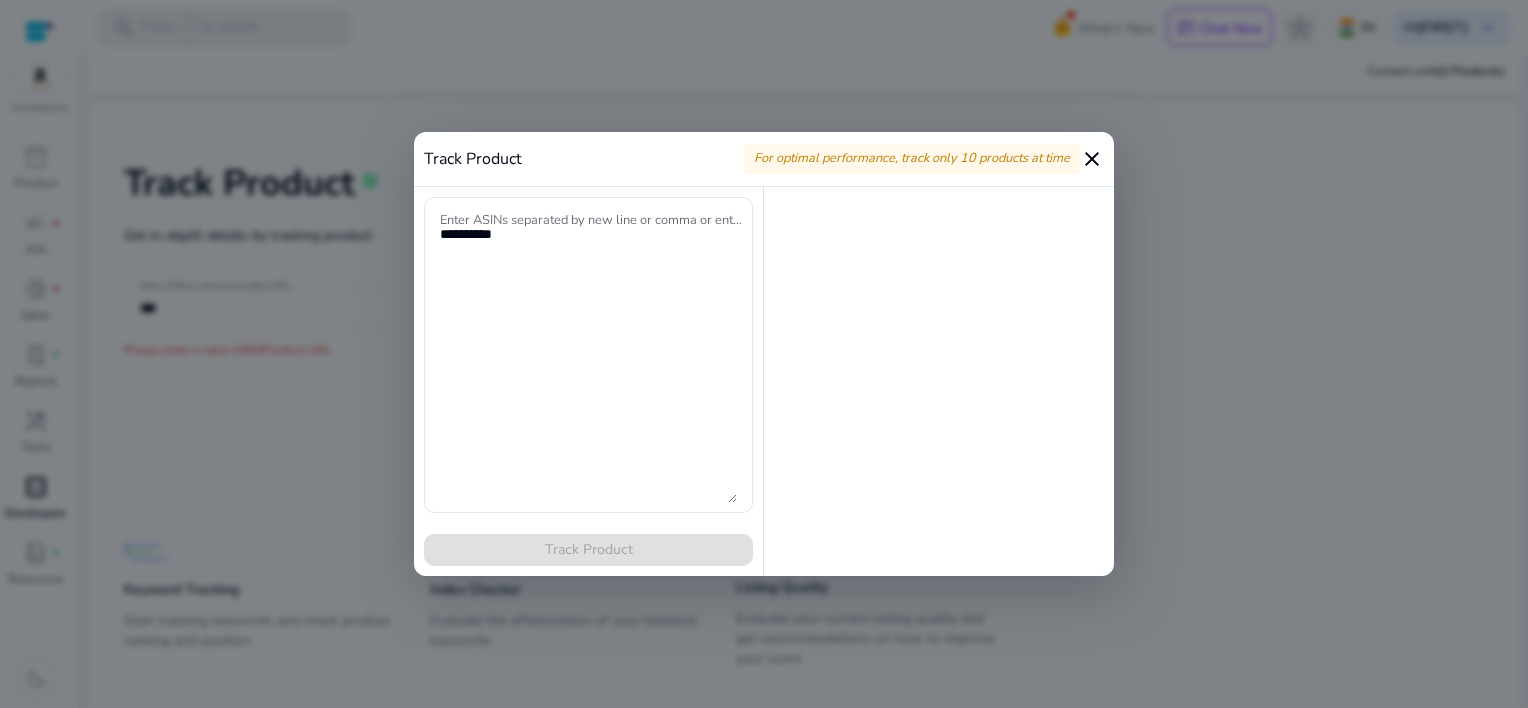 click on "close" at bounding box center [1092, 159] 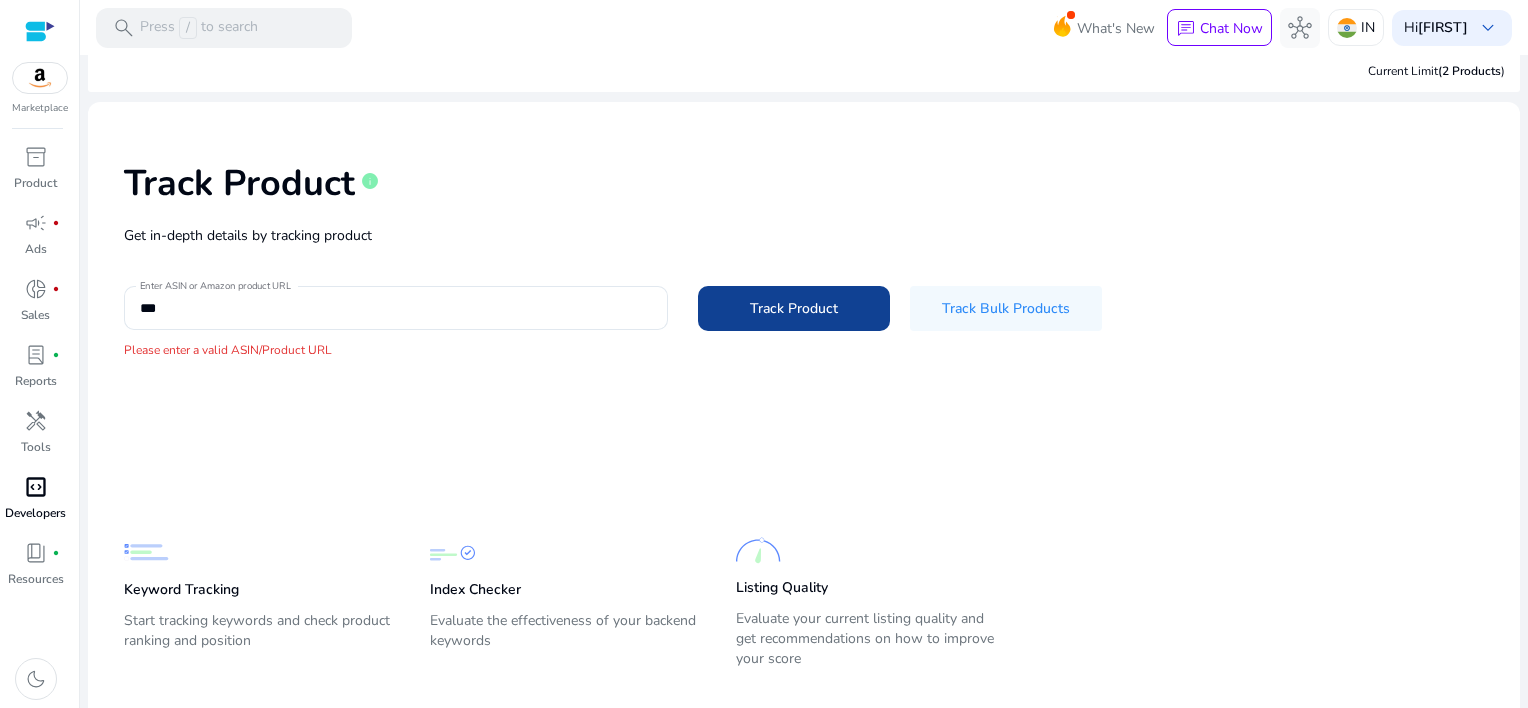 click 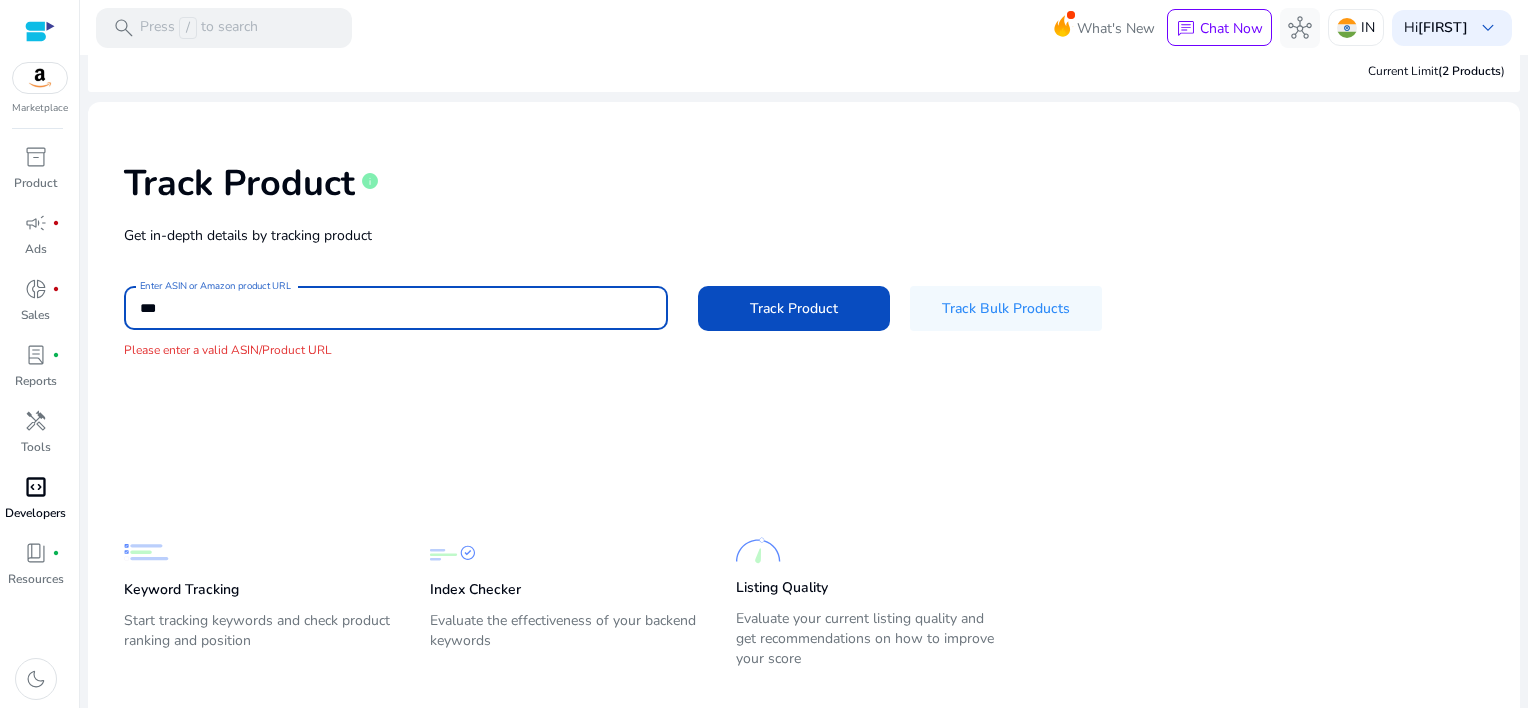 paste on "**********" 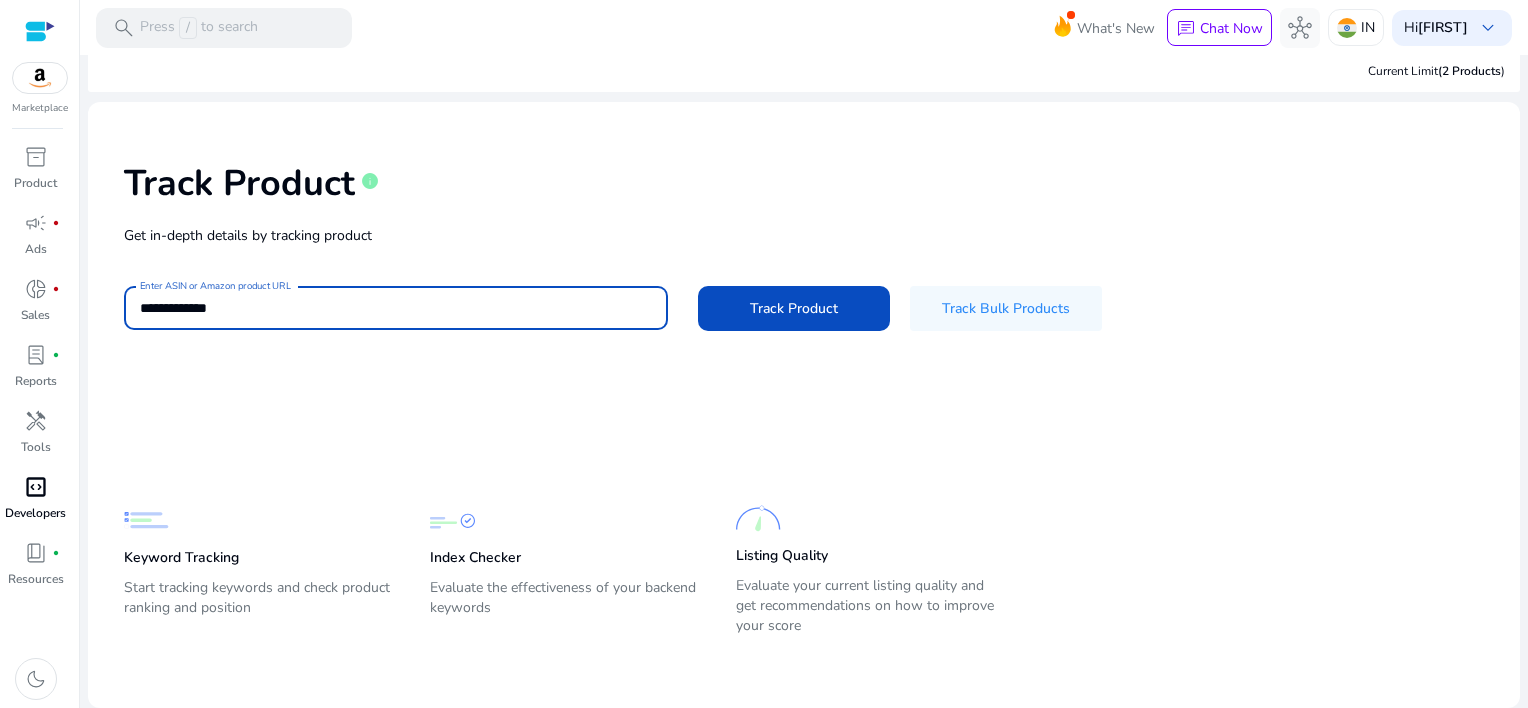 click on "**********" at bounding box center [396, 308] 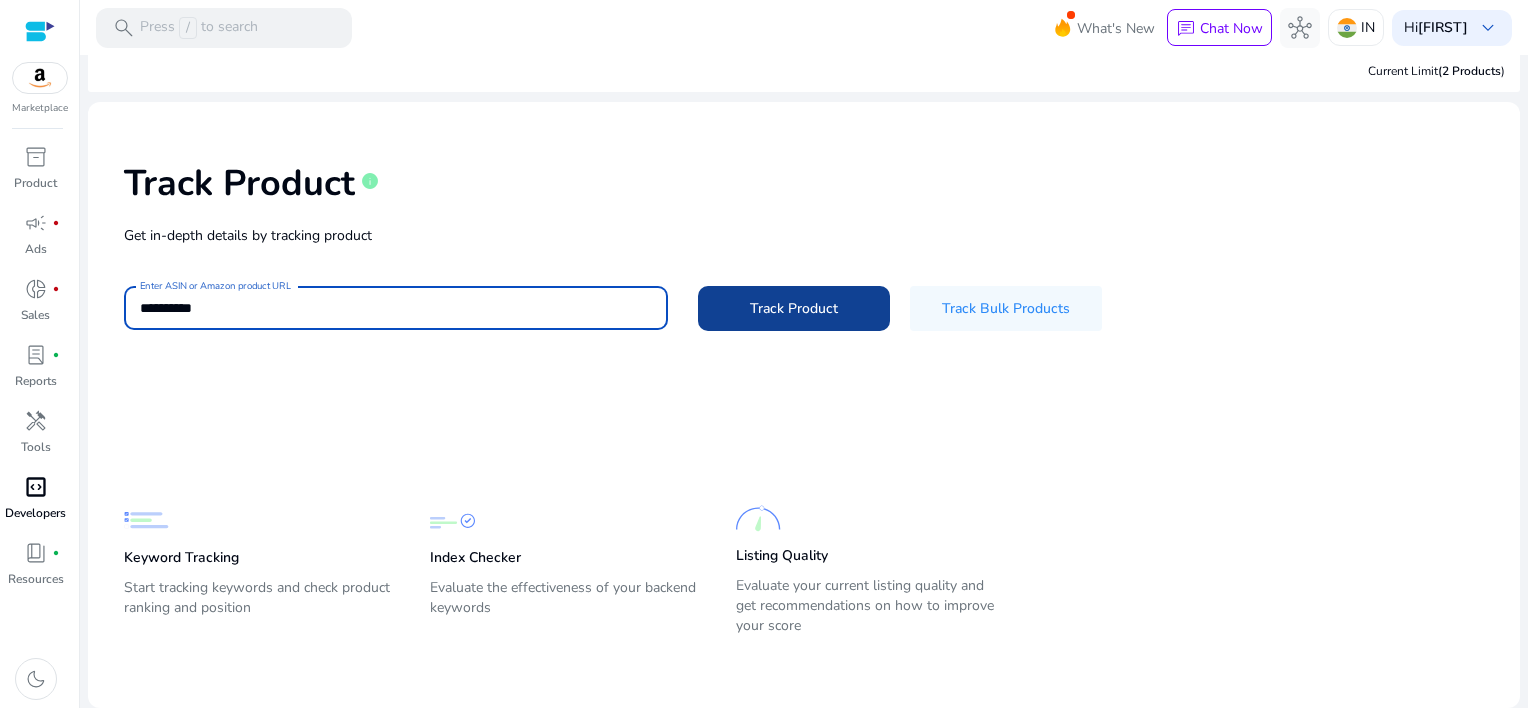 type on "**********" 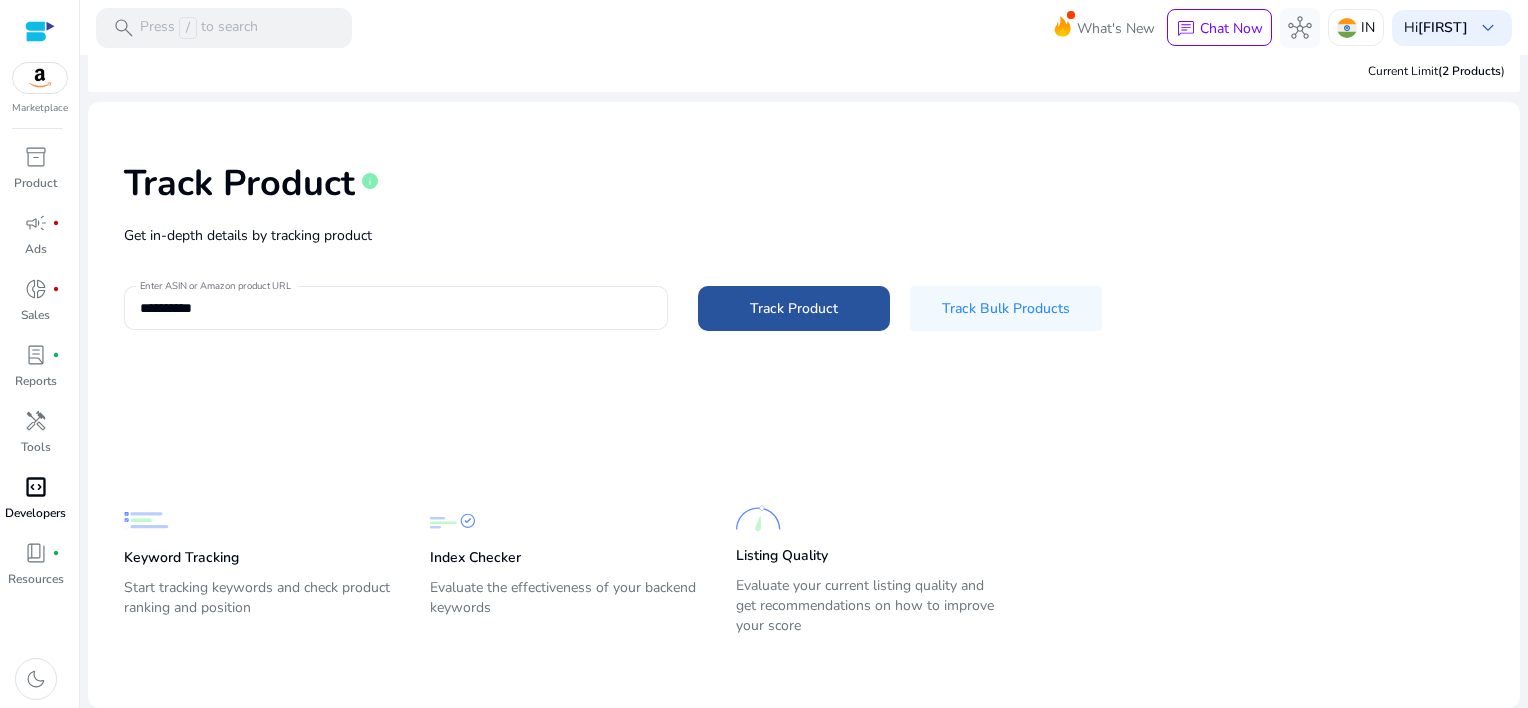 click 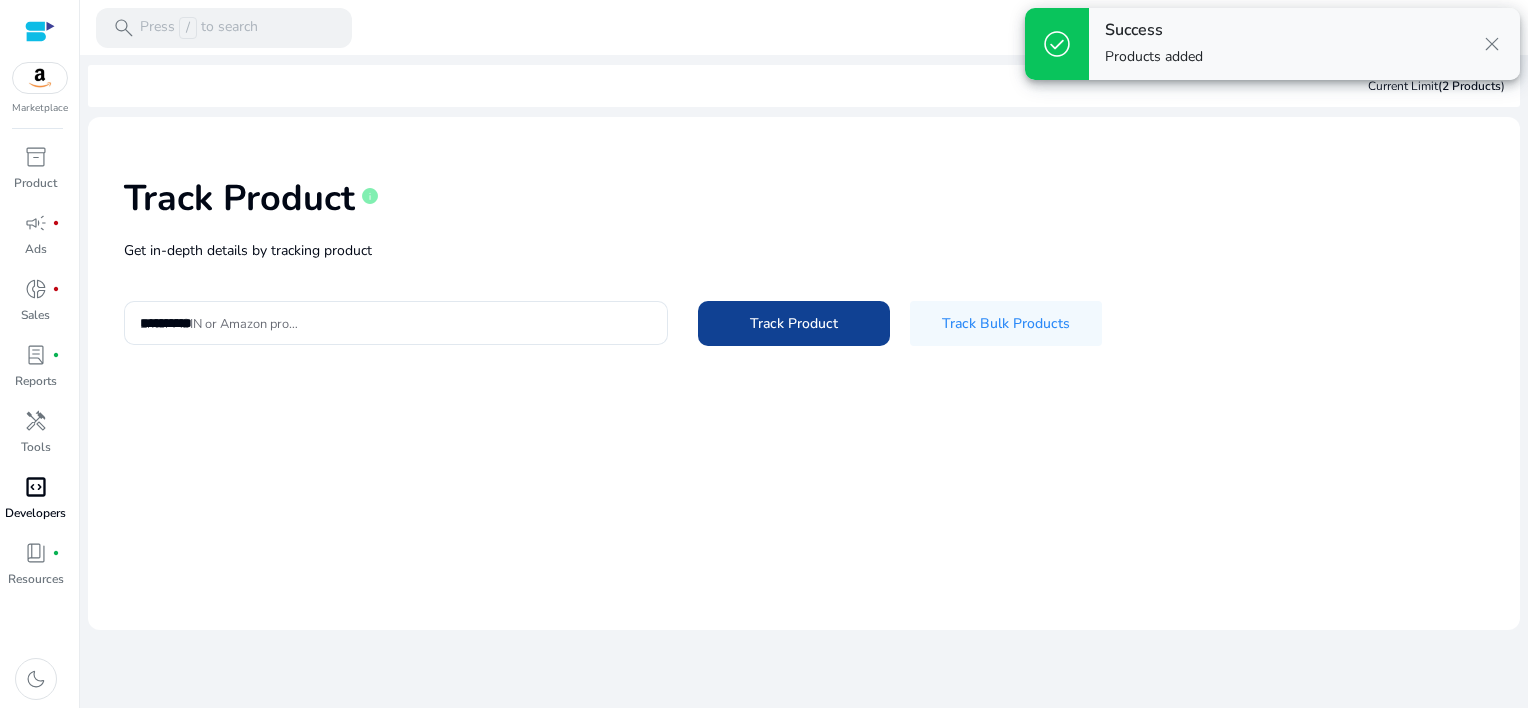 type 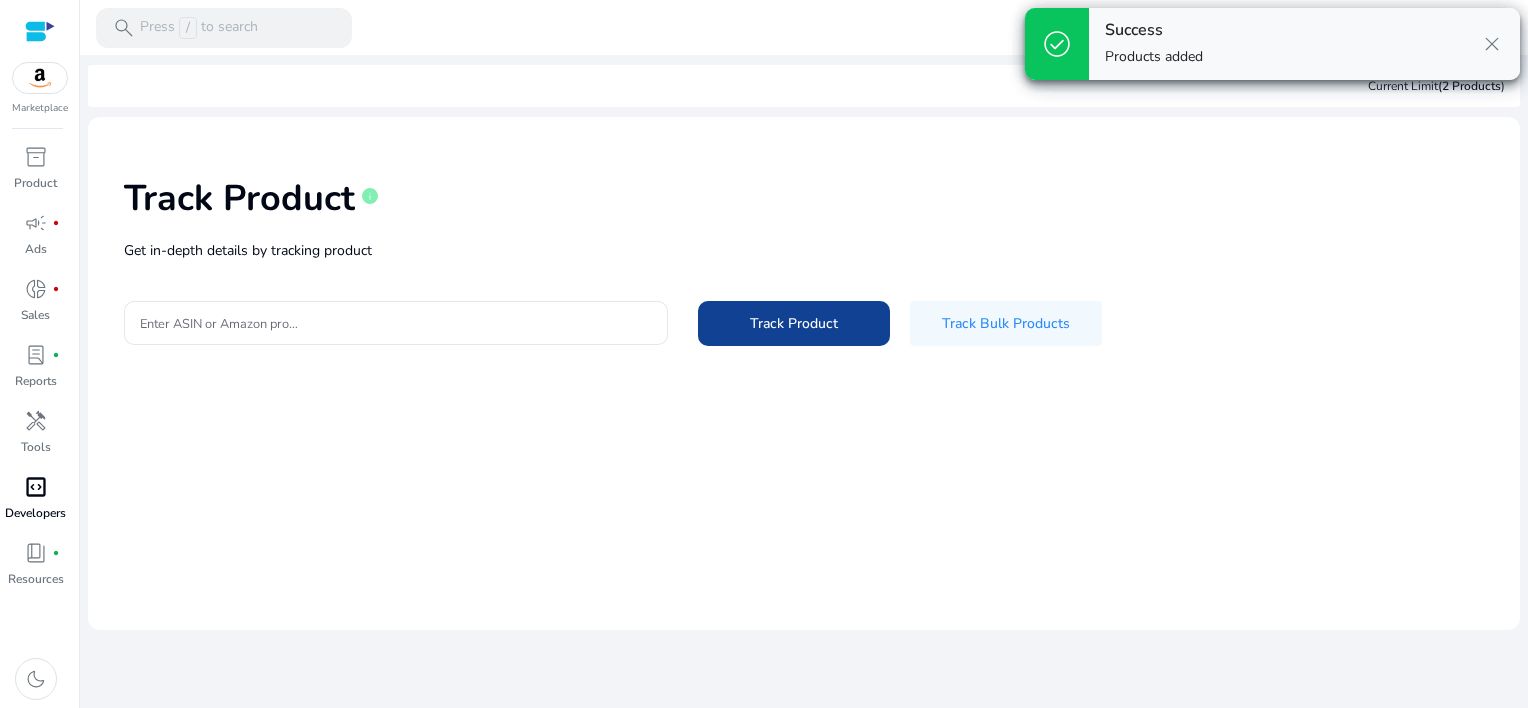 scroll, scrollTop: 0, scrollLeft: 0, axis: both 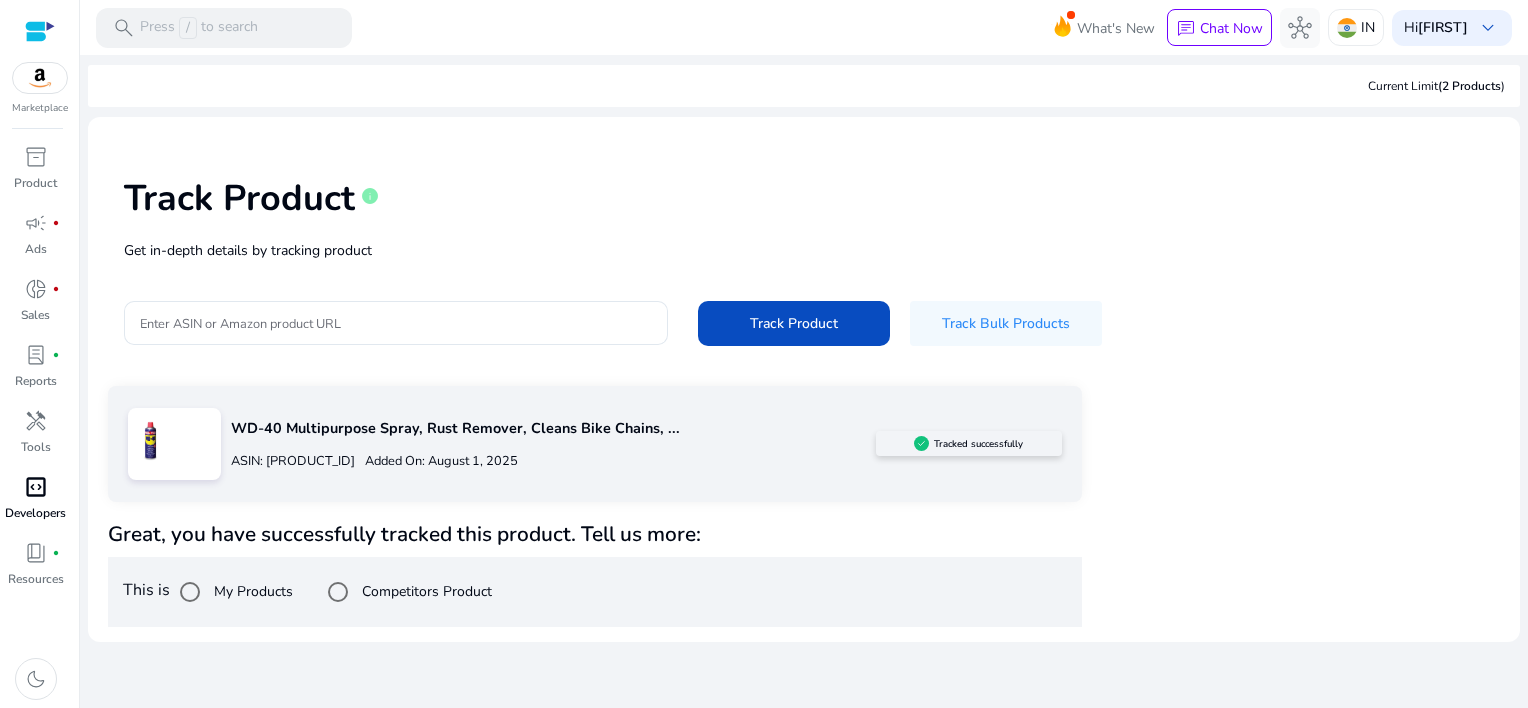 click on "WD-40 Multipurpose Spray, Rust Remover, Cleans Bike Chains, ..." 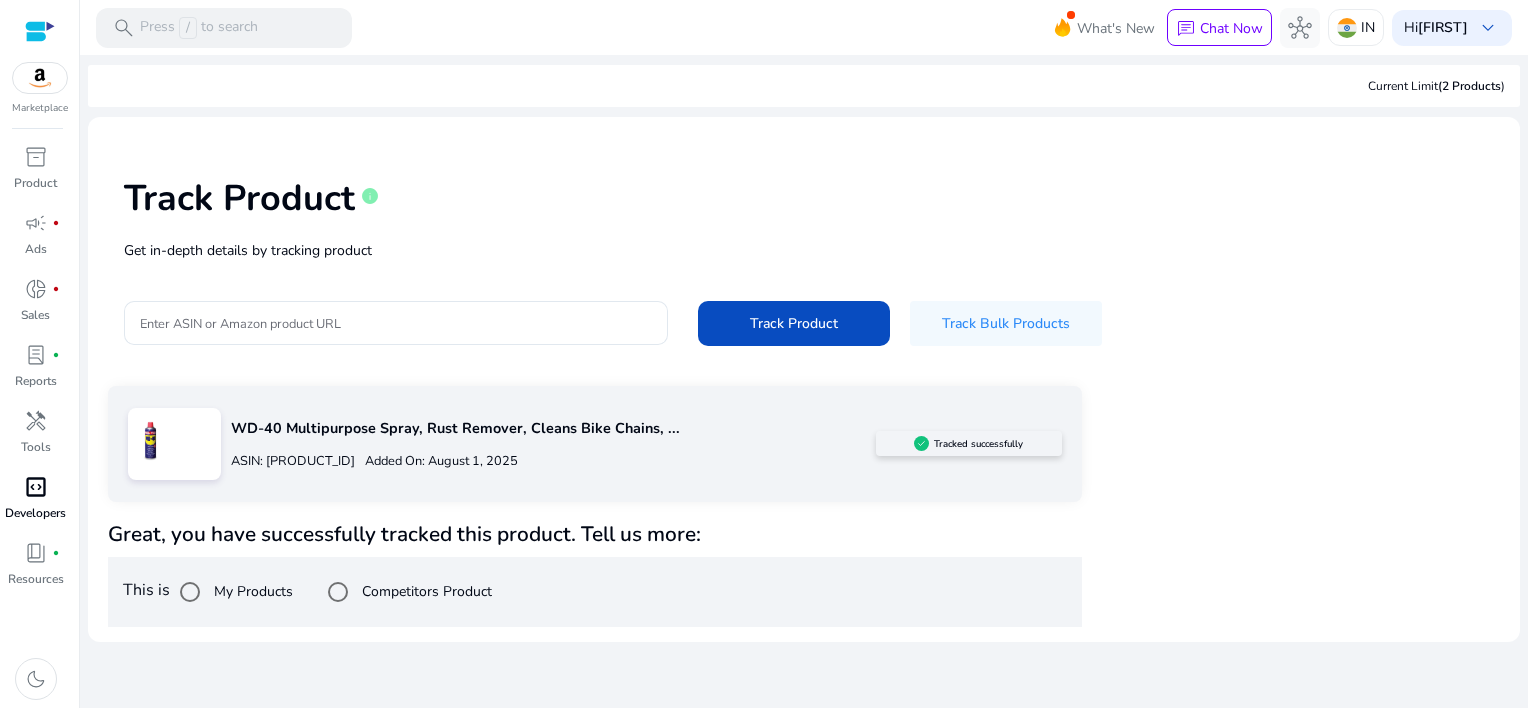 click on "WD-40 Multipurpose Spray, Rust Remover, Cleans Bike Chains, ..." 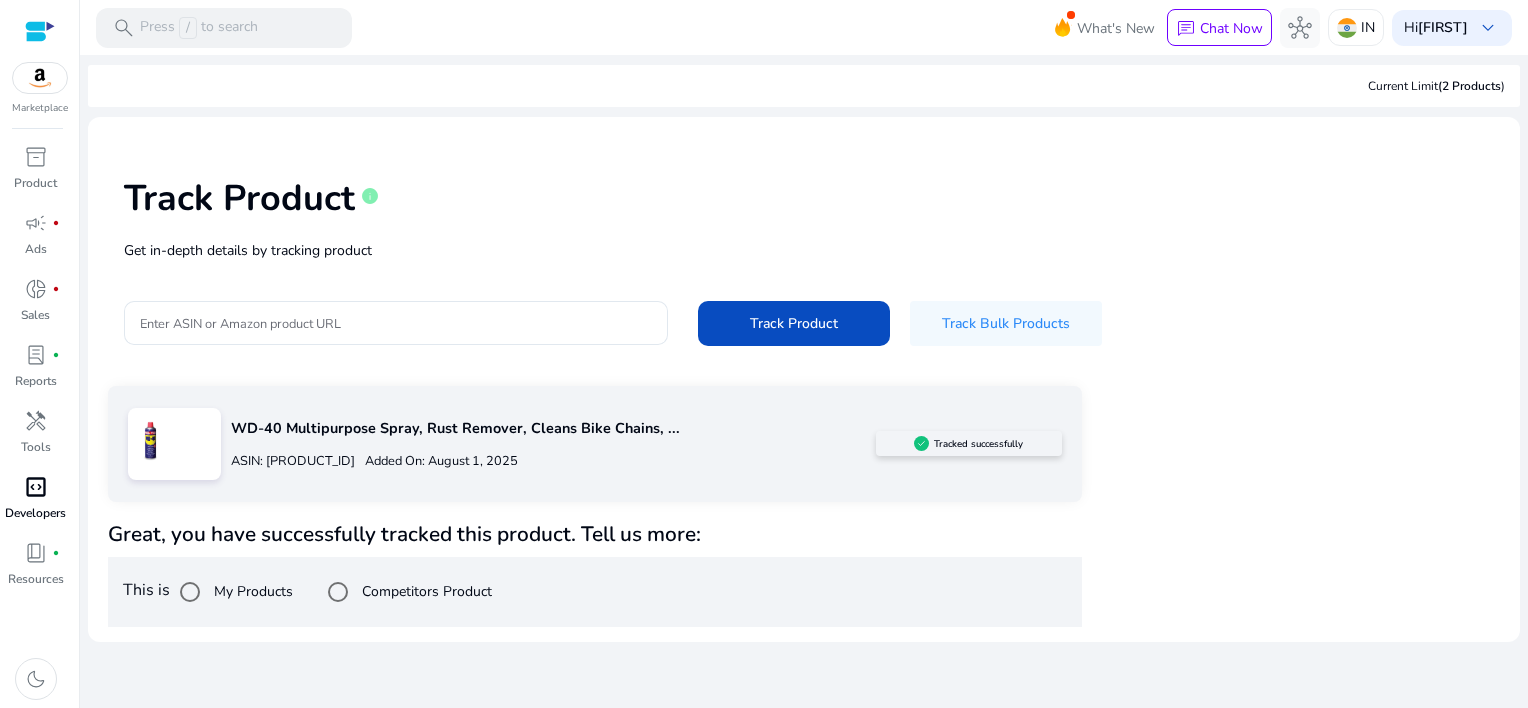 click 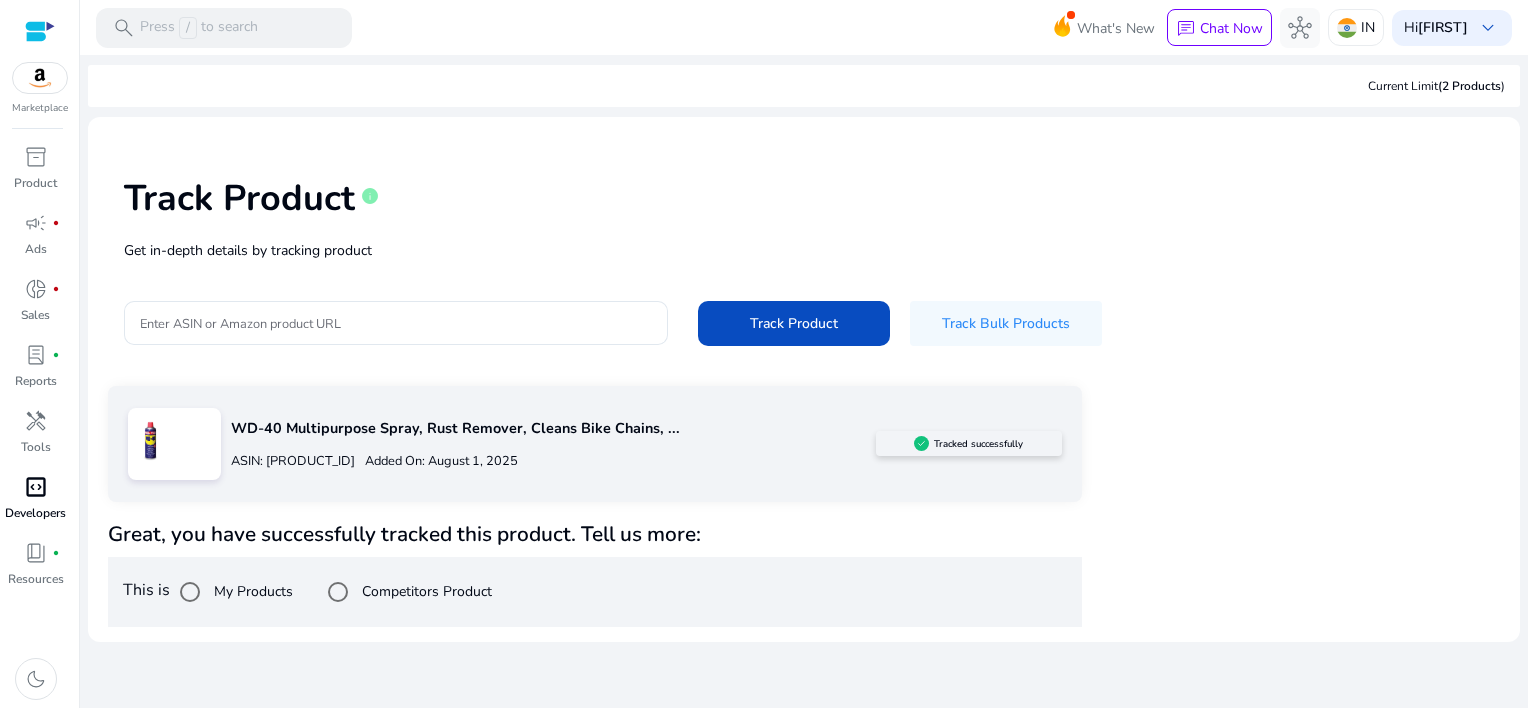 click on "ASIN: [PRODUCT_ID] Added On: [DATE]" 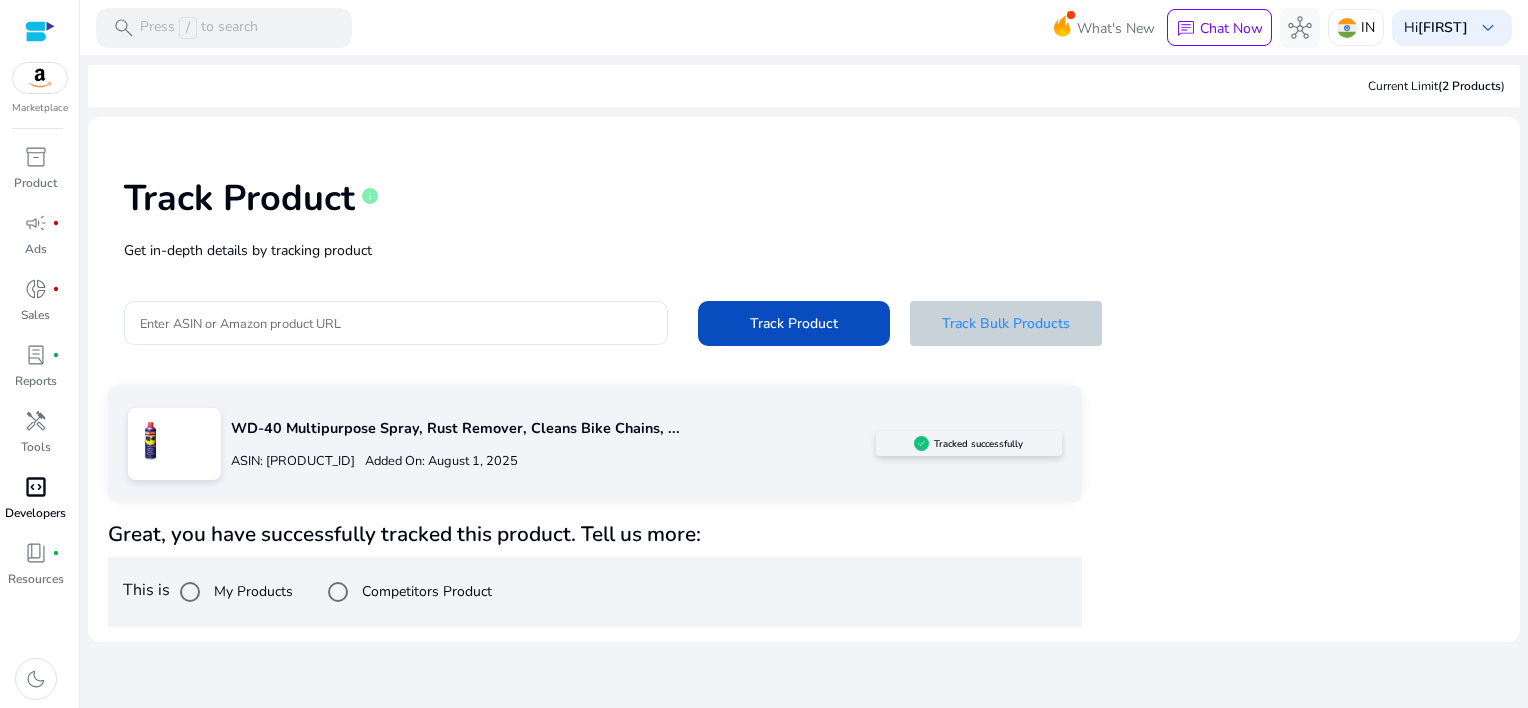 click on "Track Bulk Products" 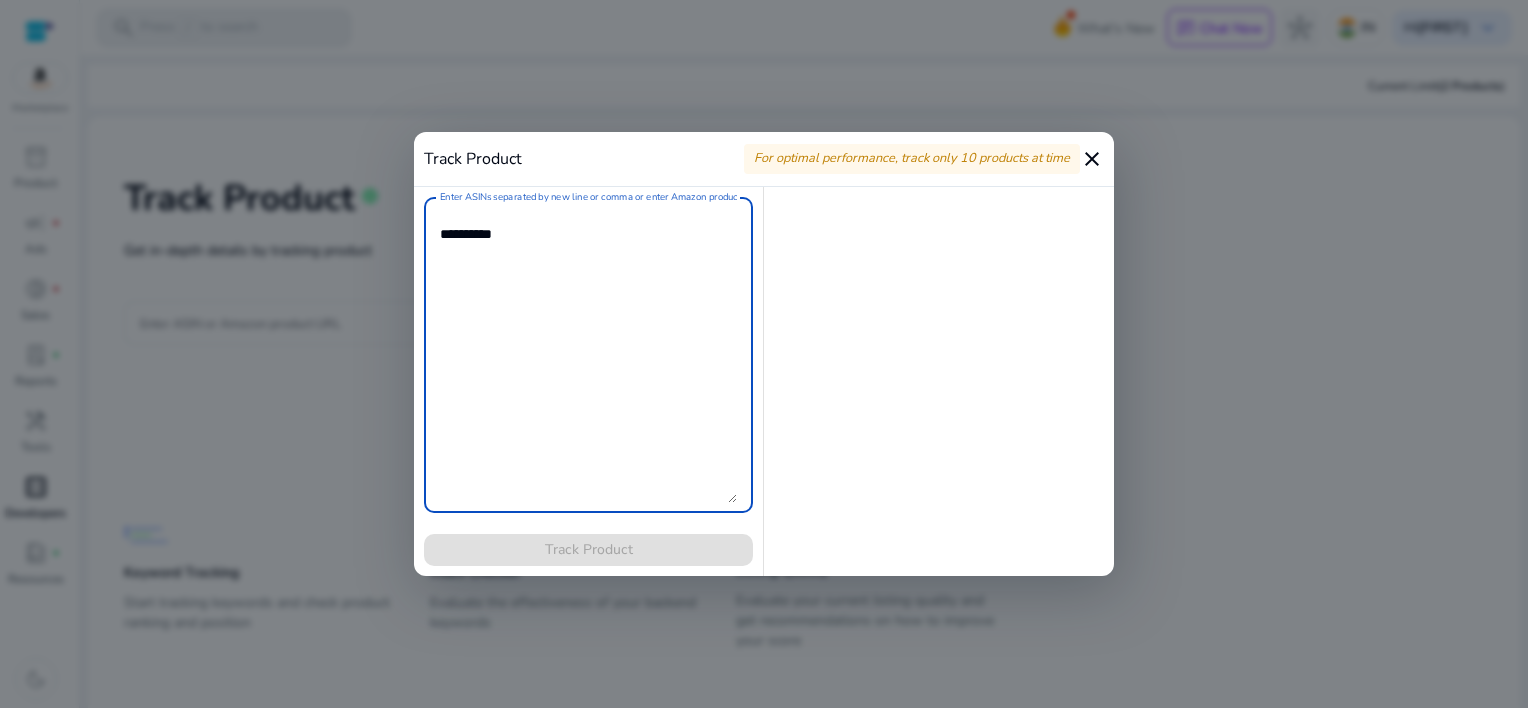 click on "close" at bounding box center [1092, 159] 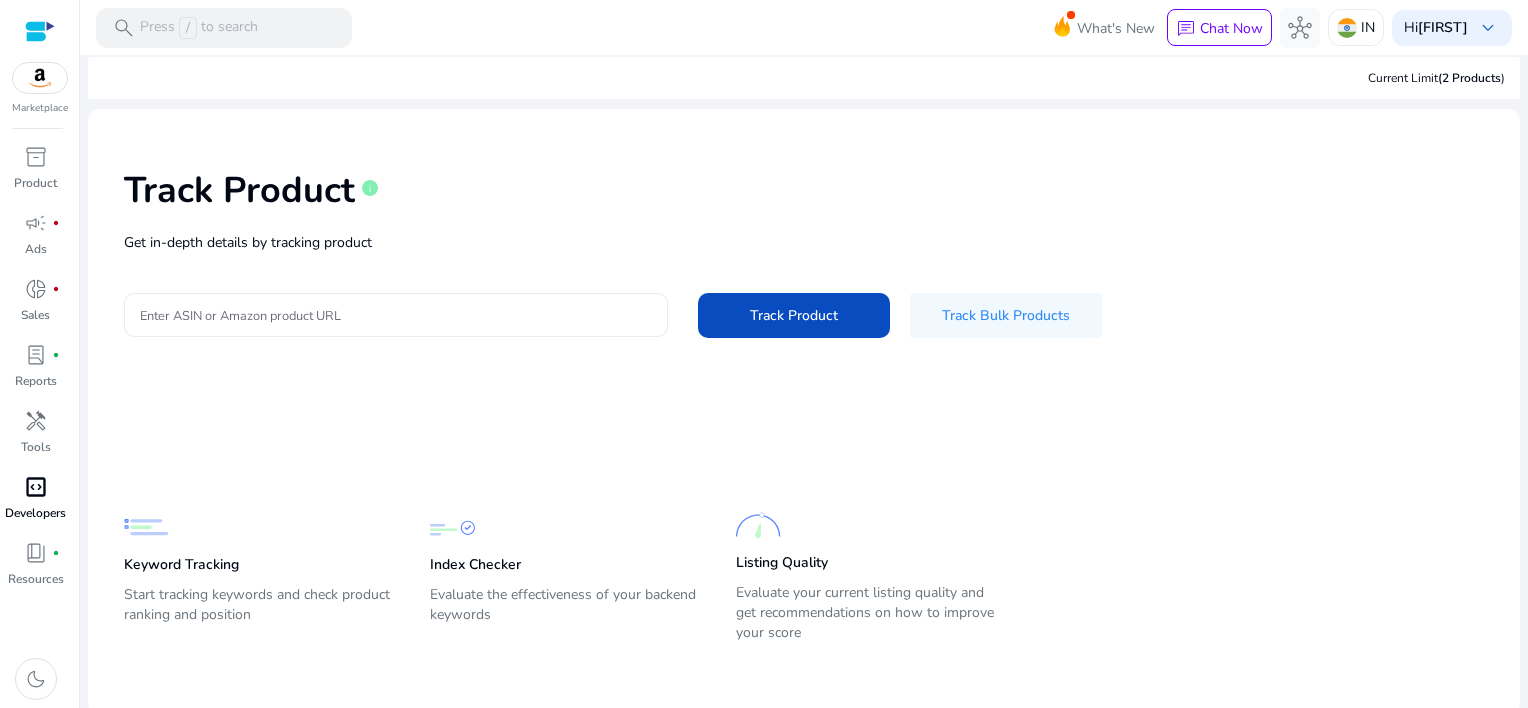 scroll, scrollTop: 15, scrollLeft: 0, axis: vertical 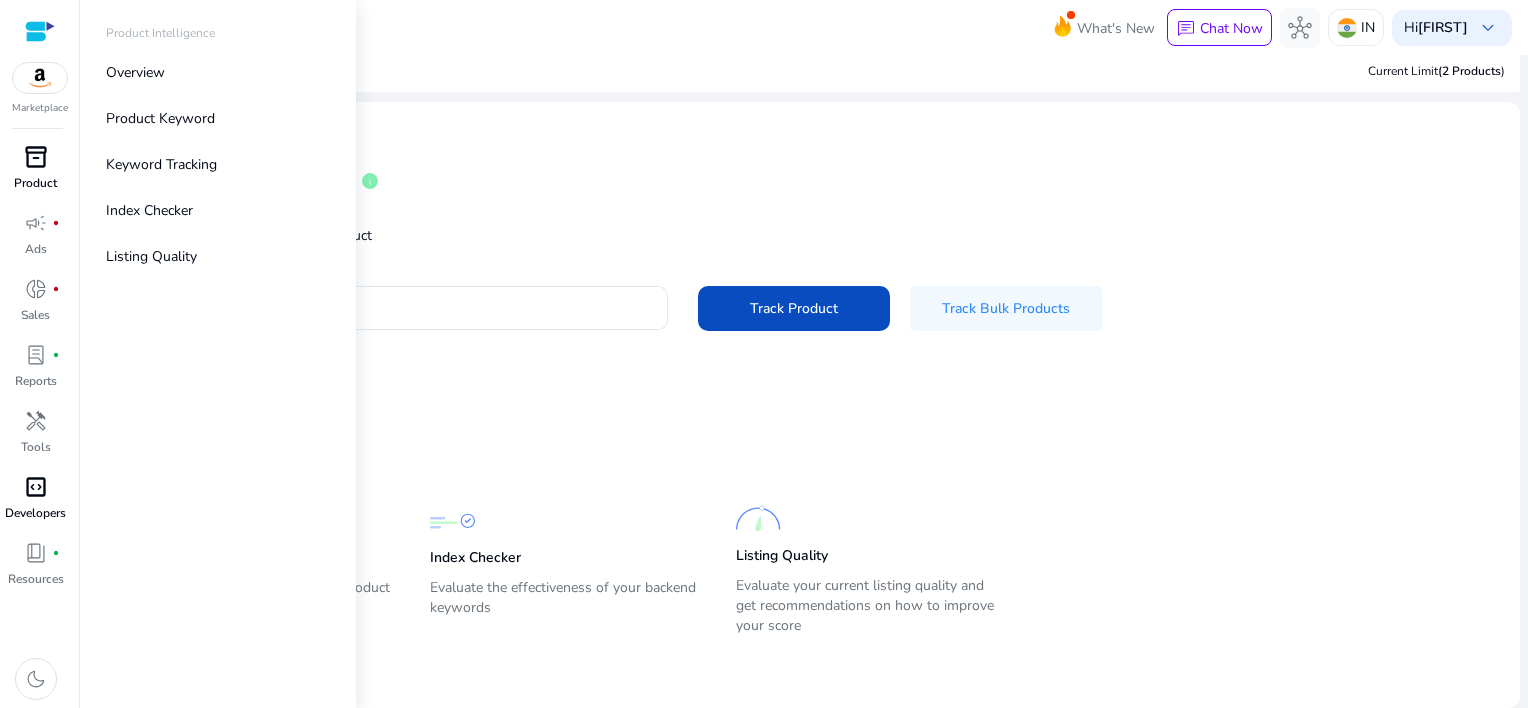 click on "Product" at bounding box center (35, 183) 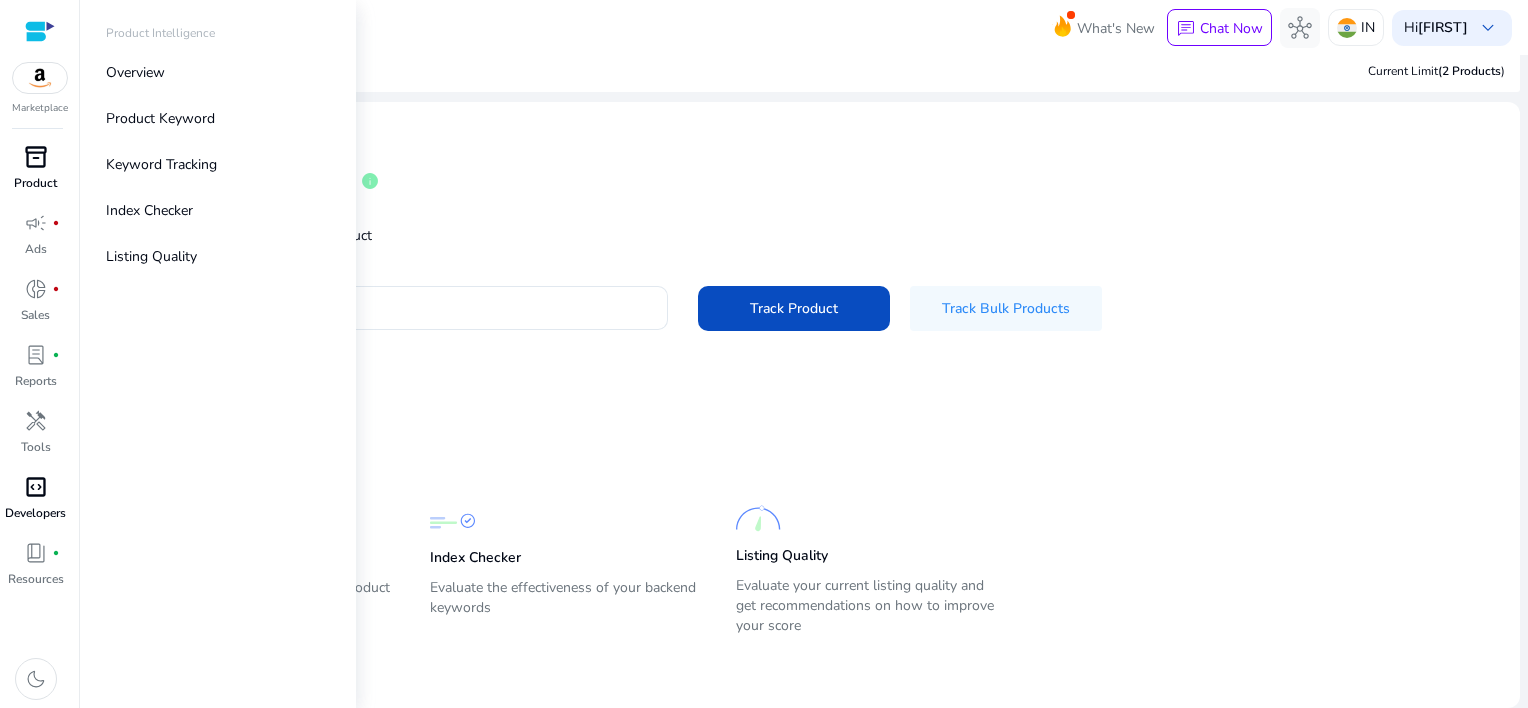 scroll, scrollTop: 0, scrollLeft: 0, axis: both 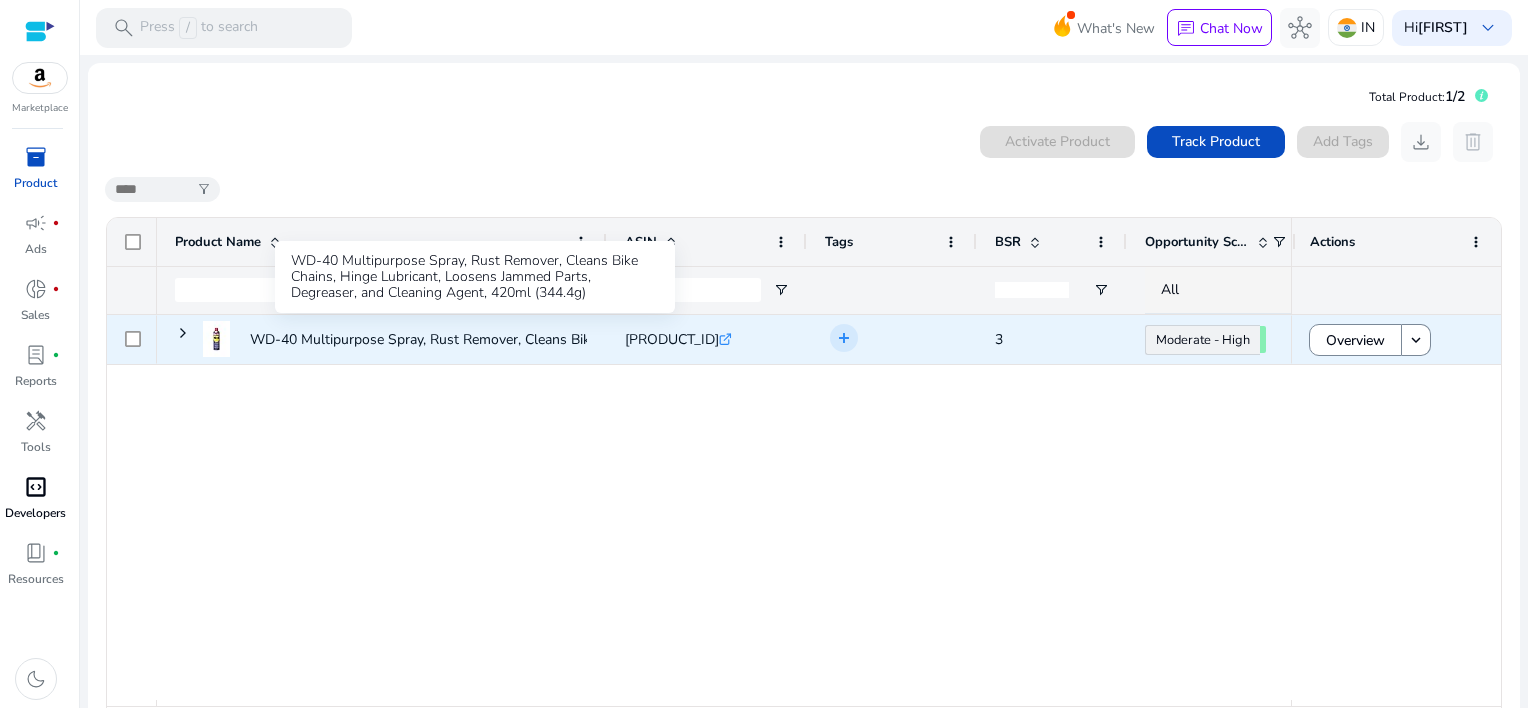 click on "WD-40 Multipurpose Spray, Rust Remover, Cleans Bike Chains, Hinge..." 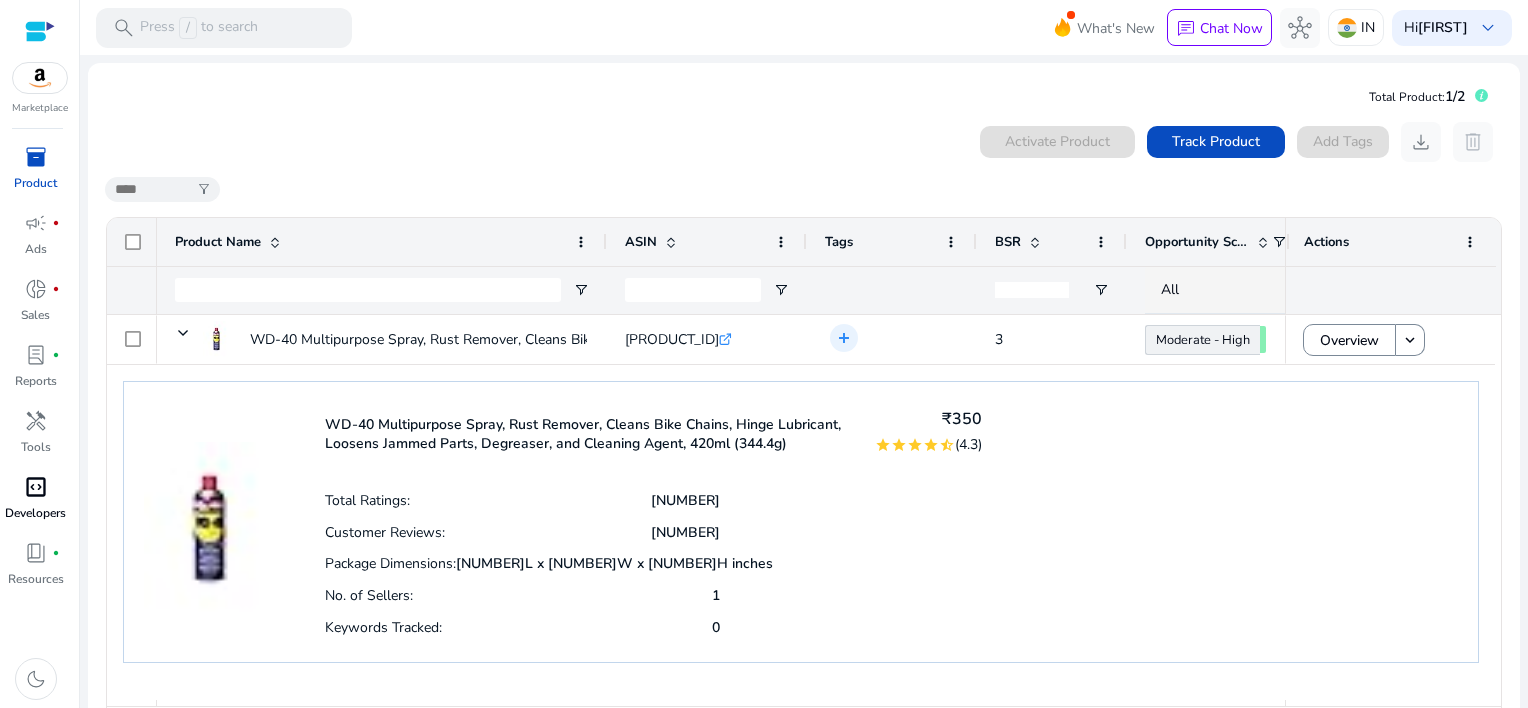 scroll, scrollTop: 12, scrollLeft: 0, axis: vertical 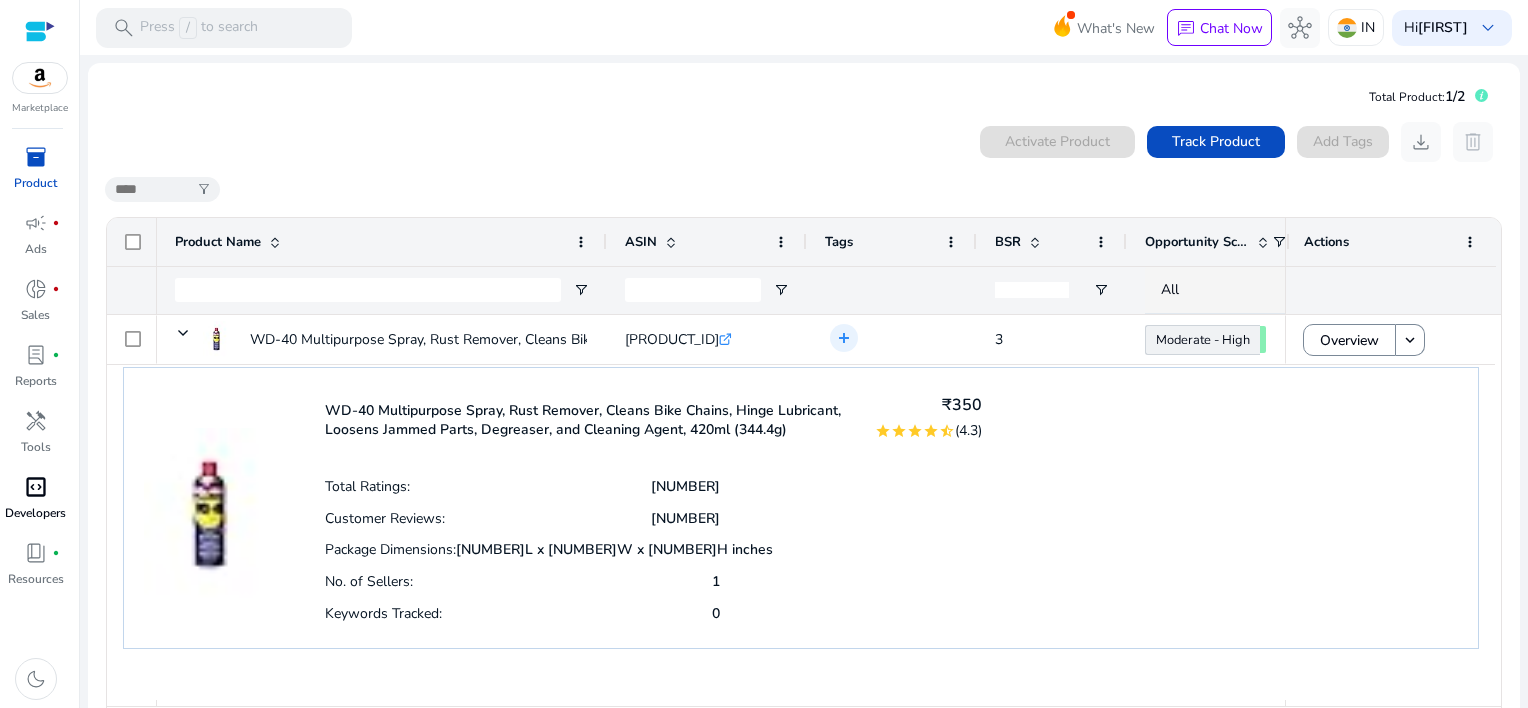 click 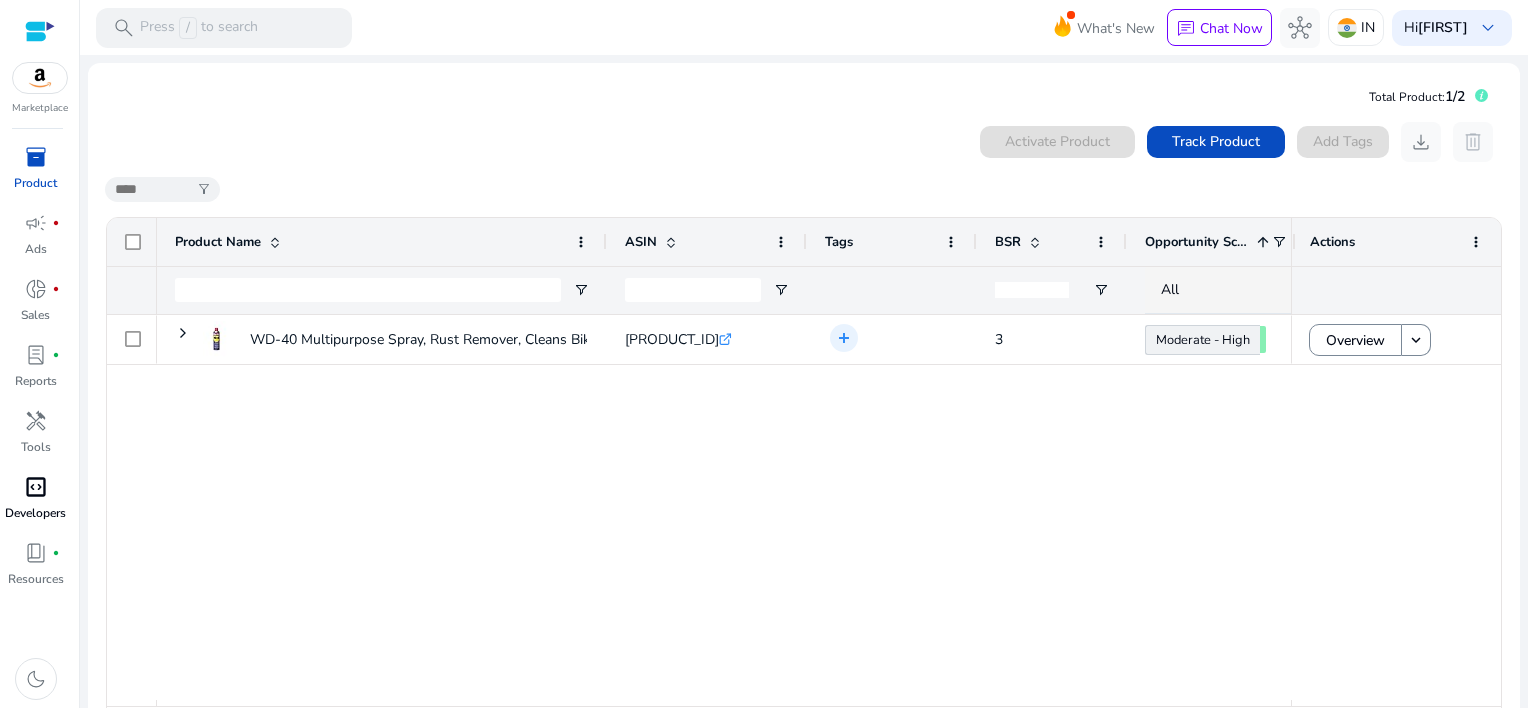 click 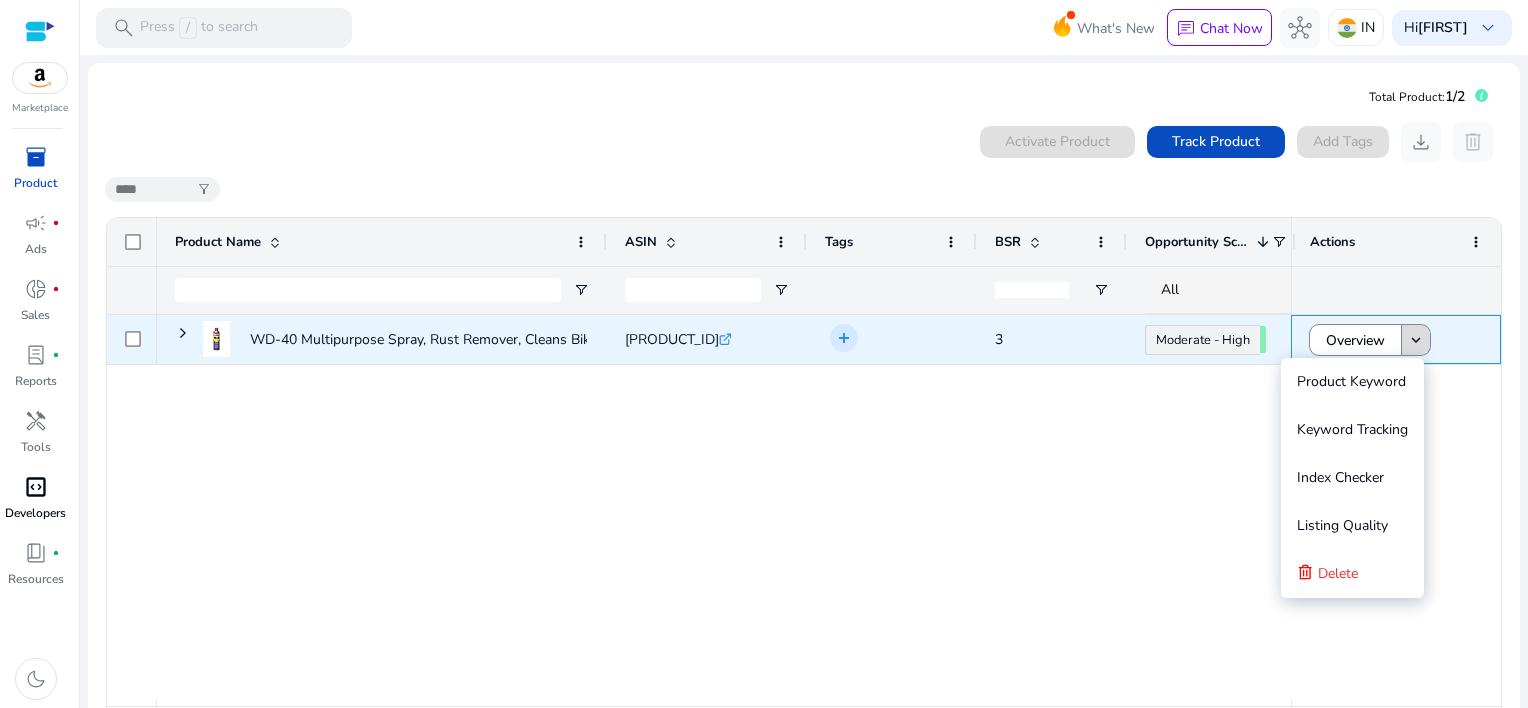 click on "keyboard_arrow_down" 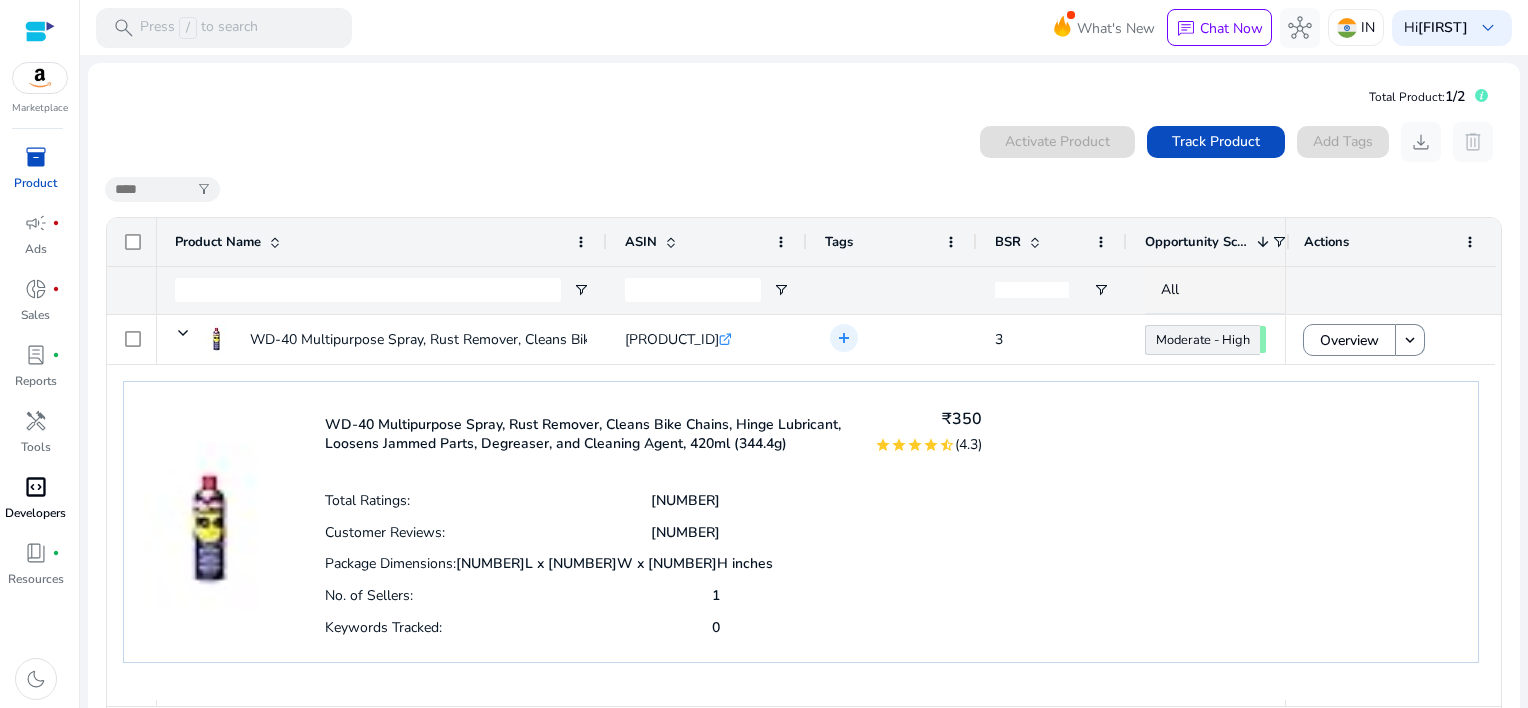 scroll, scrollTop: 14, scrollLeft: 0, axis: vertical 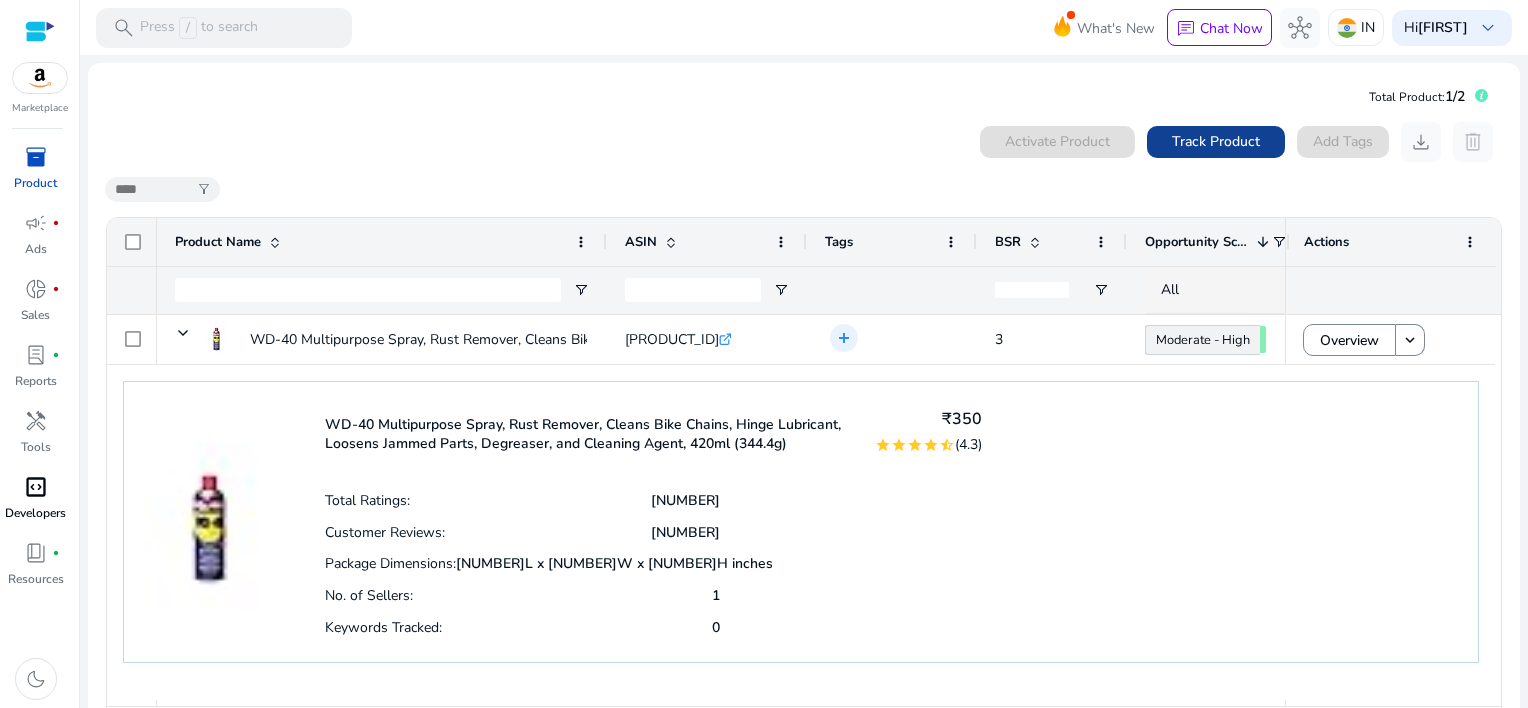 click on "Track Product" 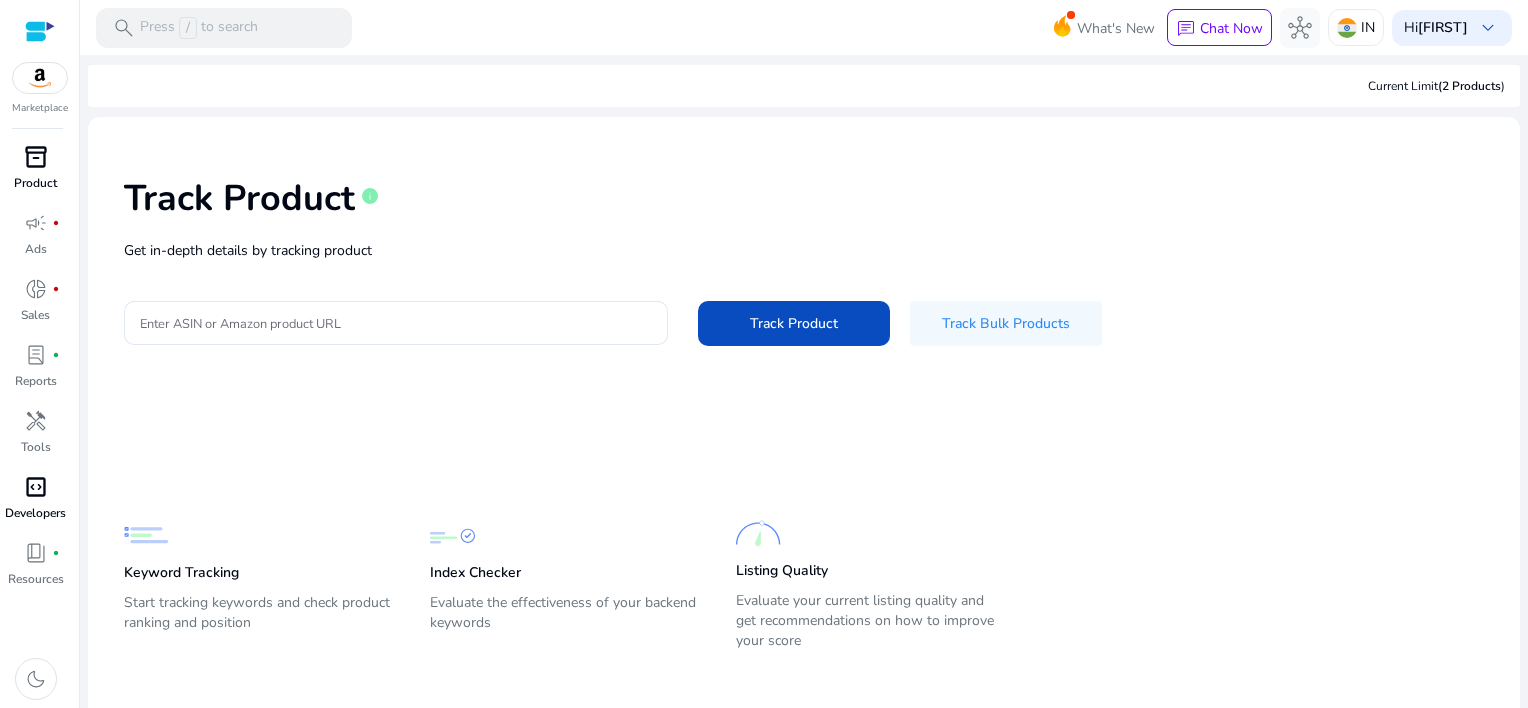 click on "inventory_2   Product" at bounding box center (35, 174) 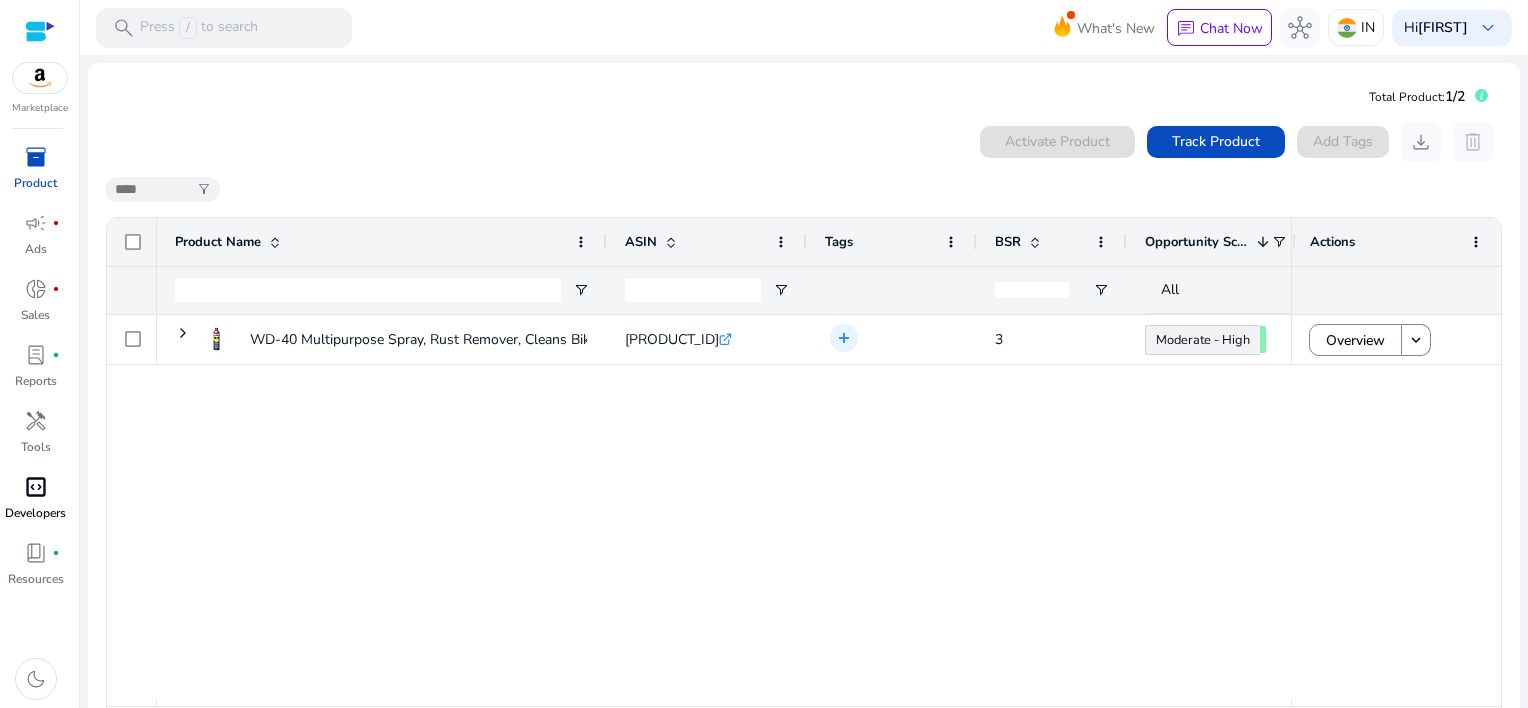 click on "BSR" 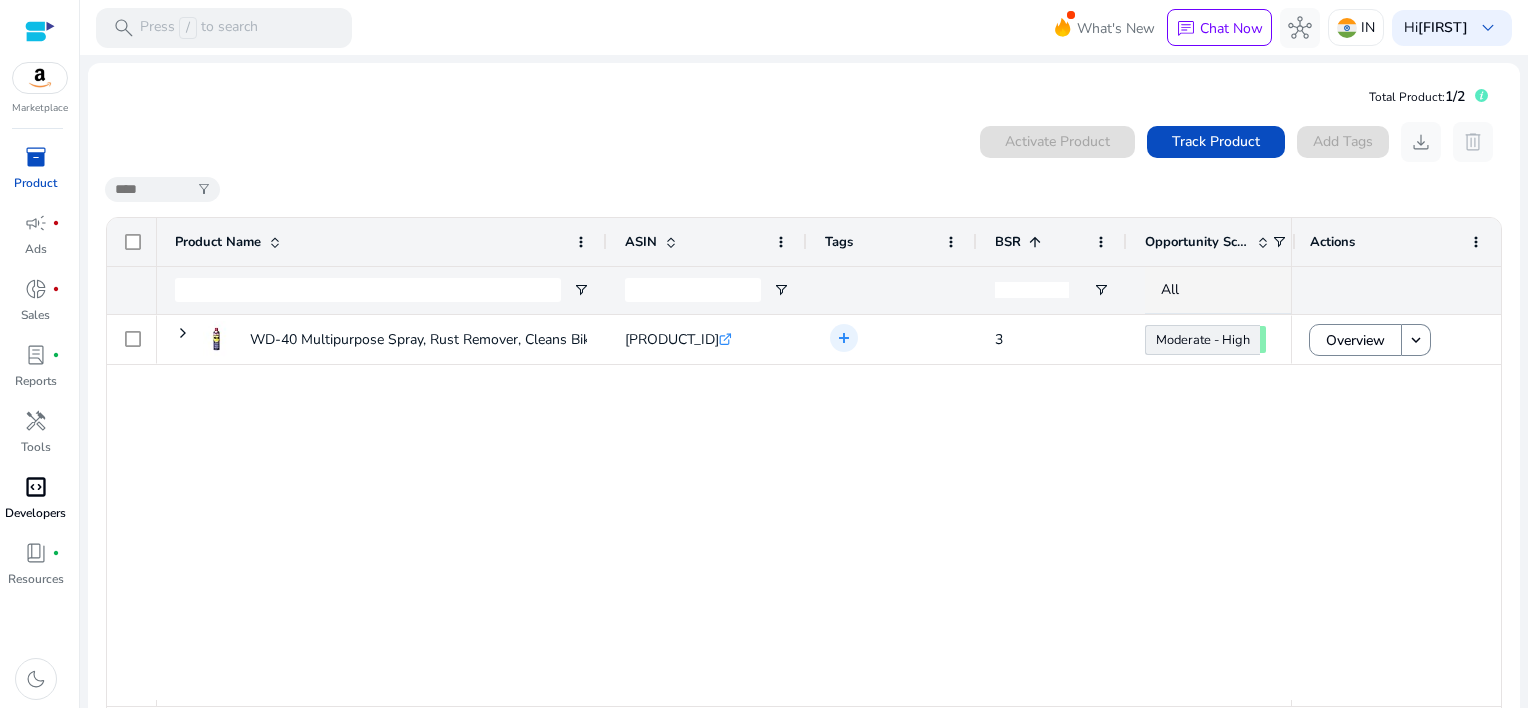 click on "BSR" 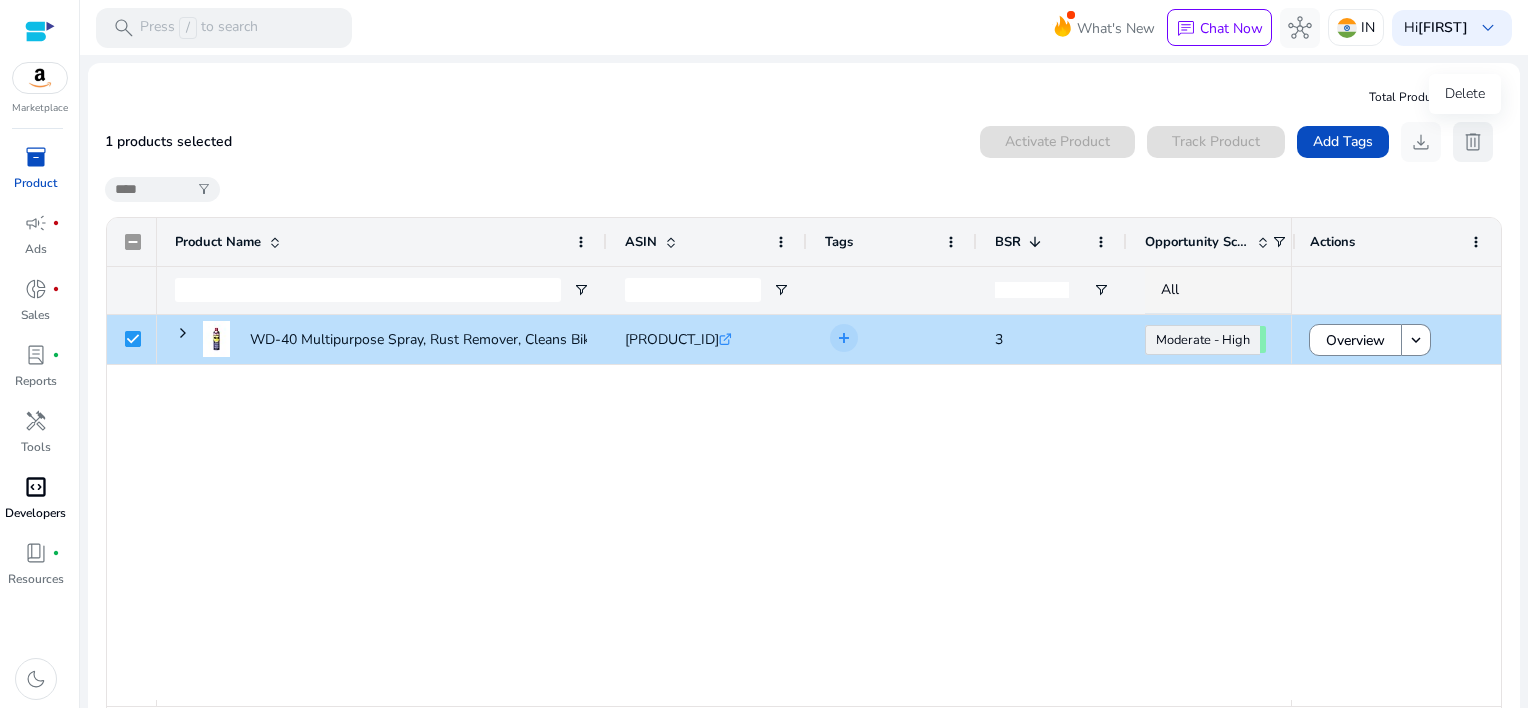 click on "delete" 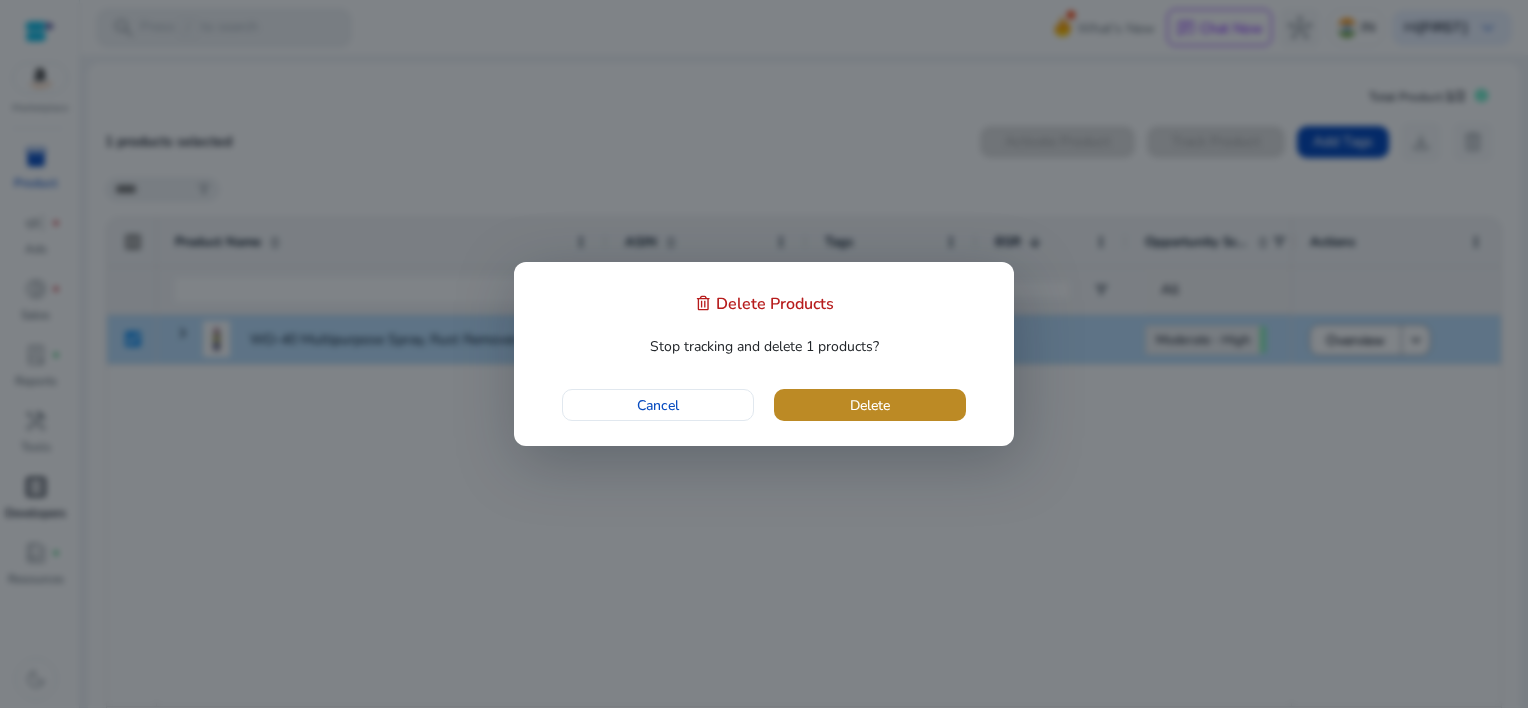 click at bounding box center (870, 405) 